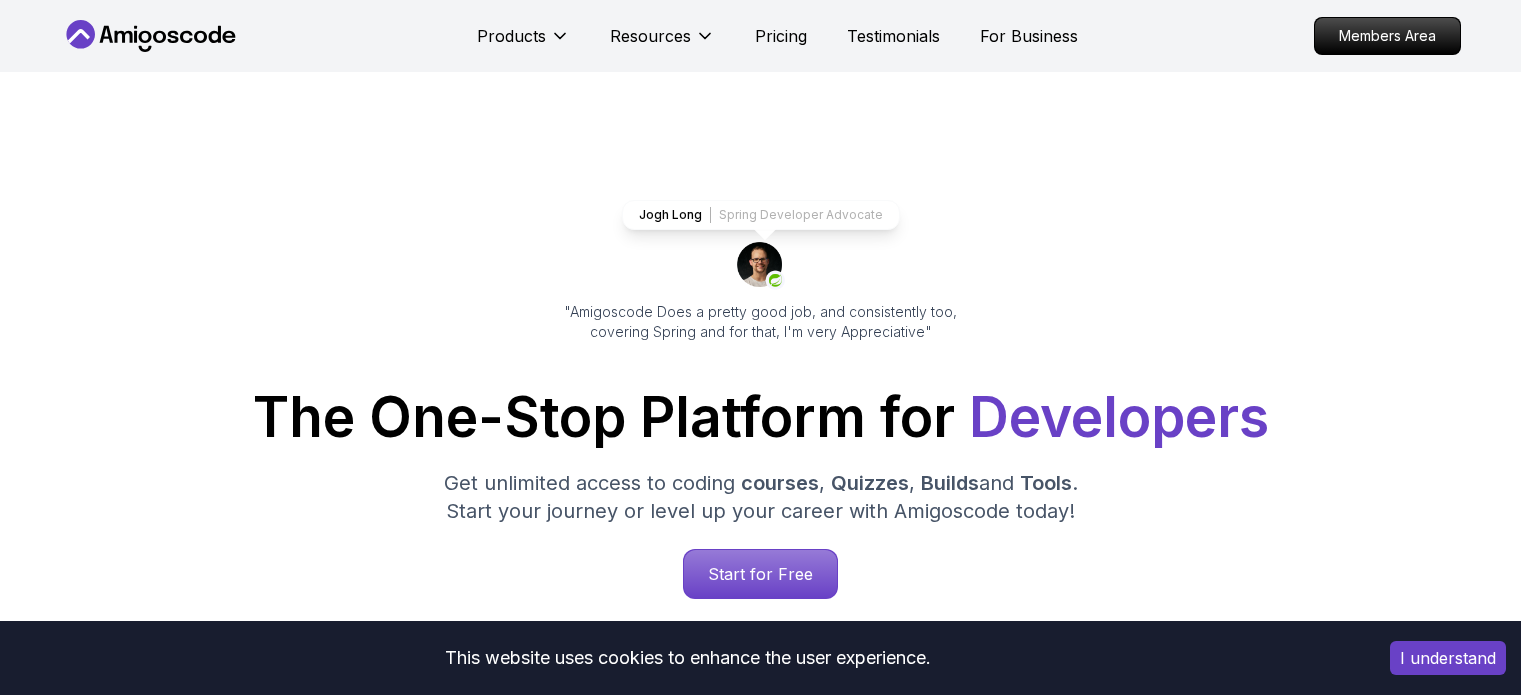 scroll, scrollTop: 35, scrollLeft: 0, axis: vertical 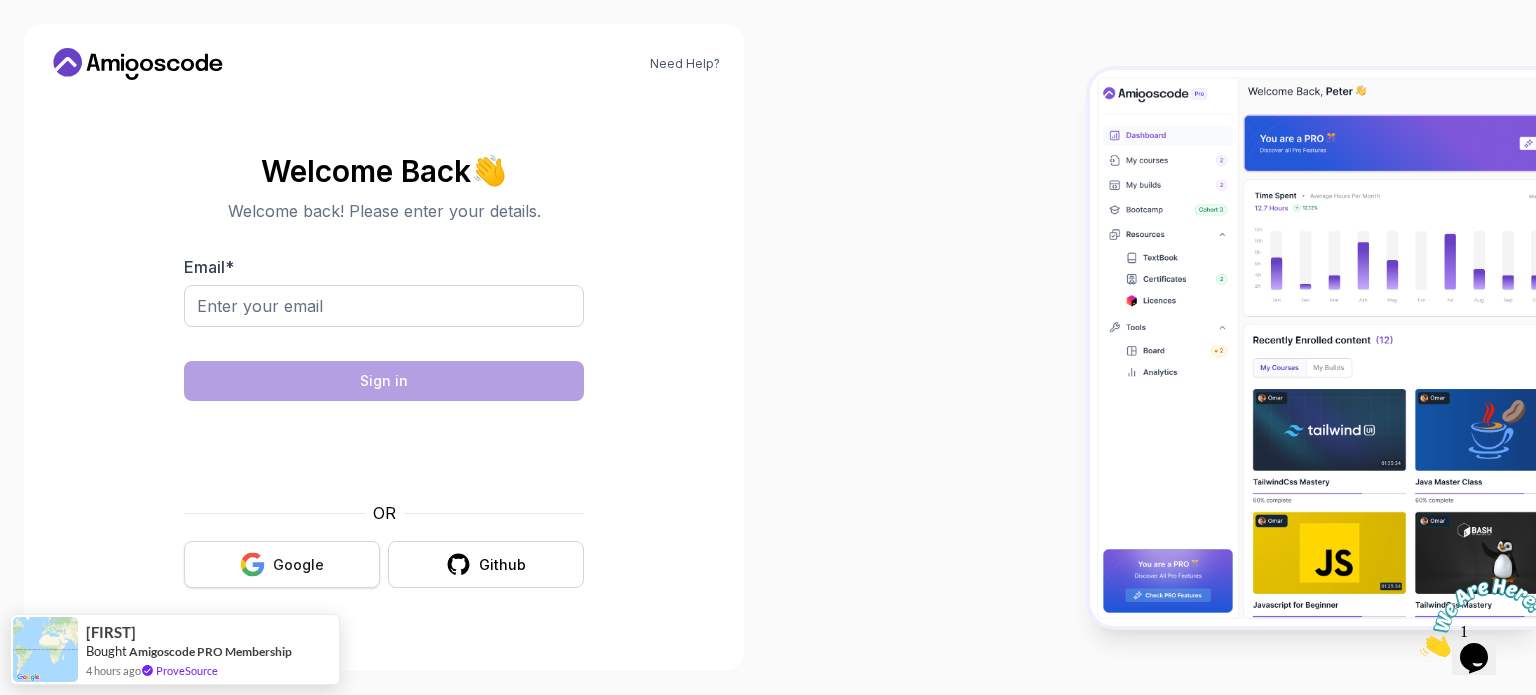 click on "Google" at bounding box center [282, 564] 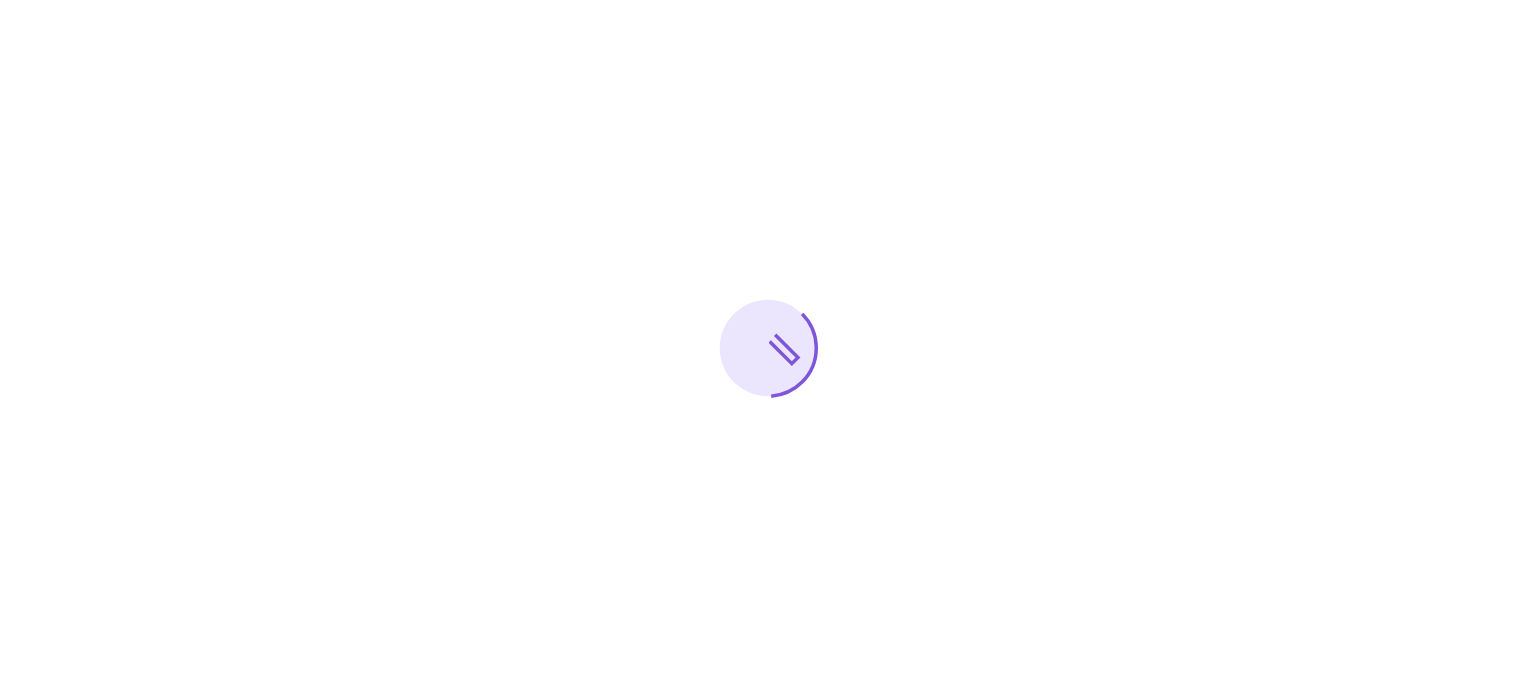 scroll, scrollTop: 0, scrollLeft: 0, axis: both 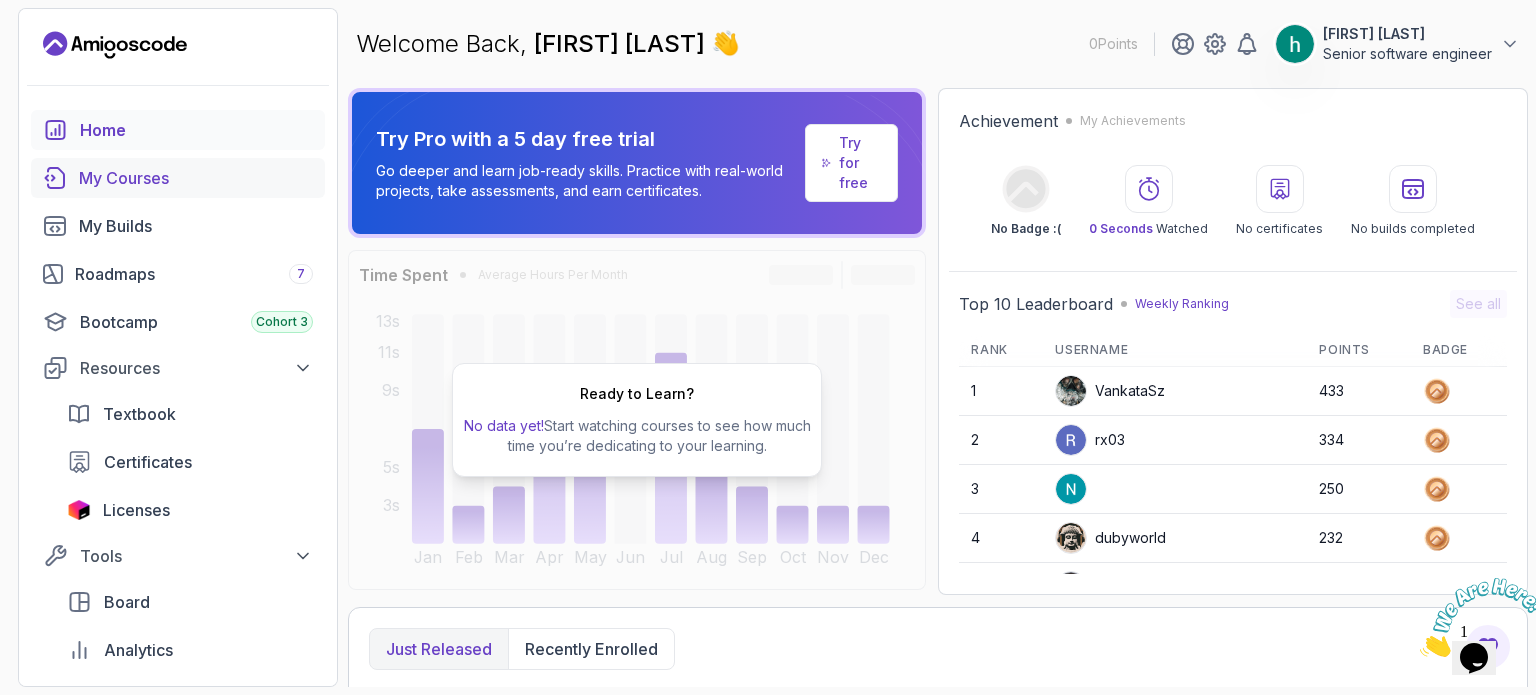 click on "My Courses" at bounding box center [196, 178] 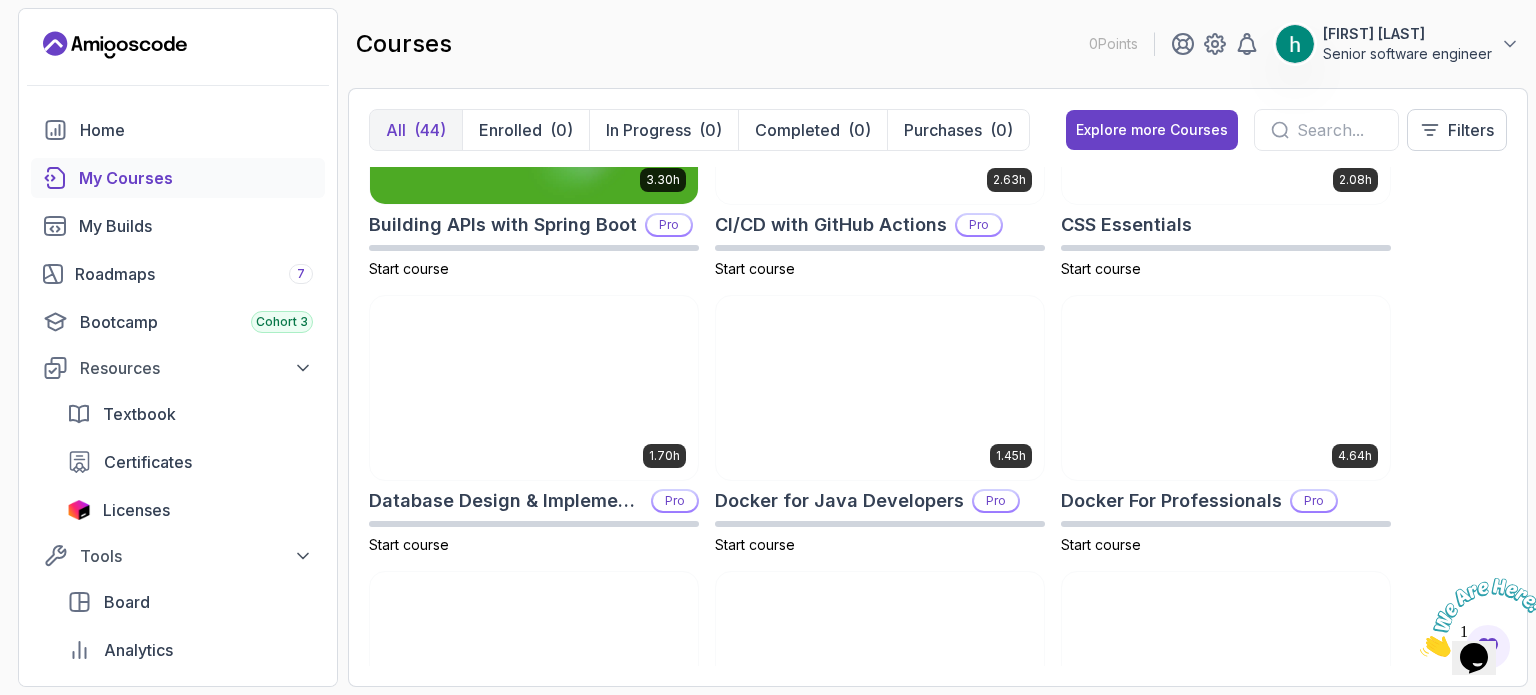 scroll, scrollTop: 0, scrollLeft: 0, axis: both 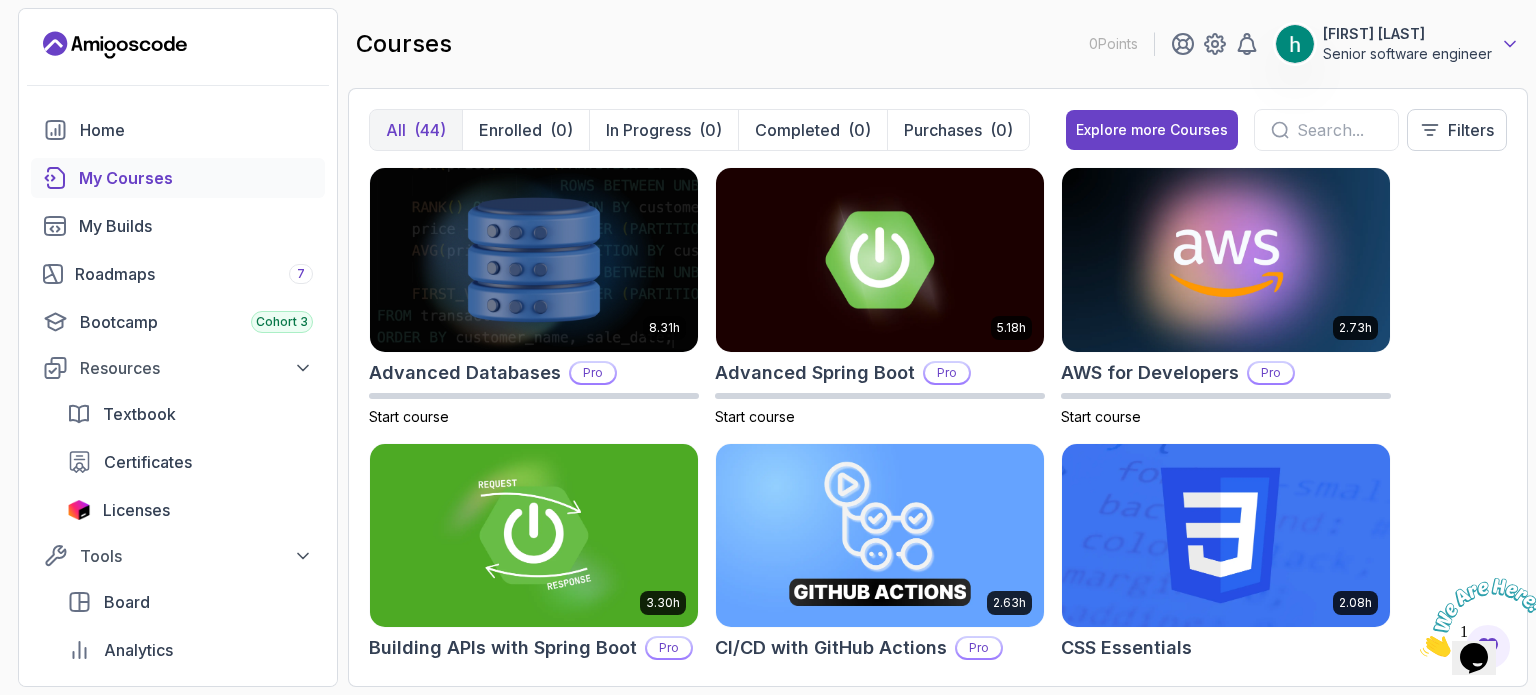 click 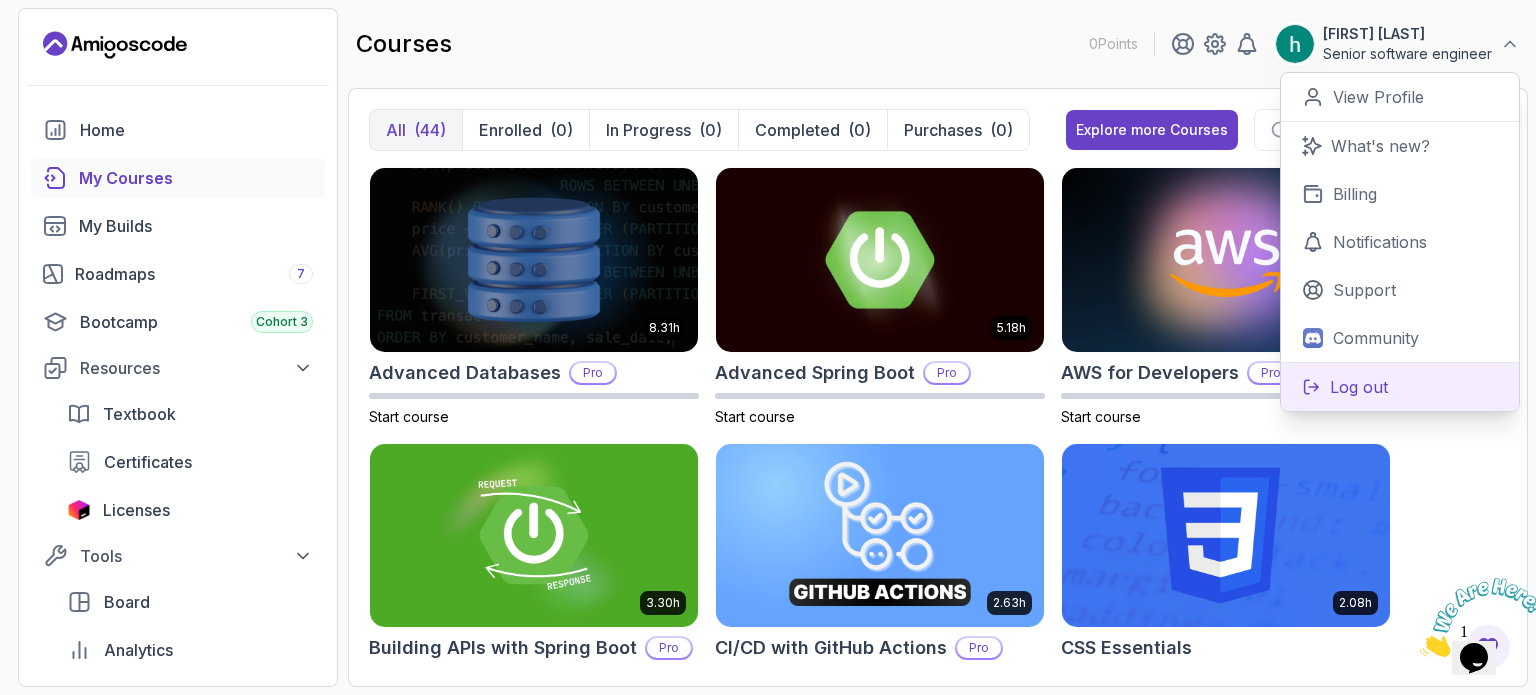 click on "Log out" at bounding box center [1359, 387] 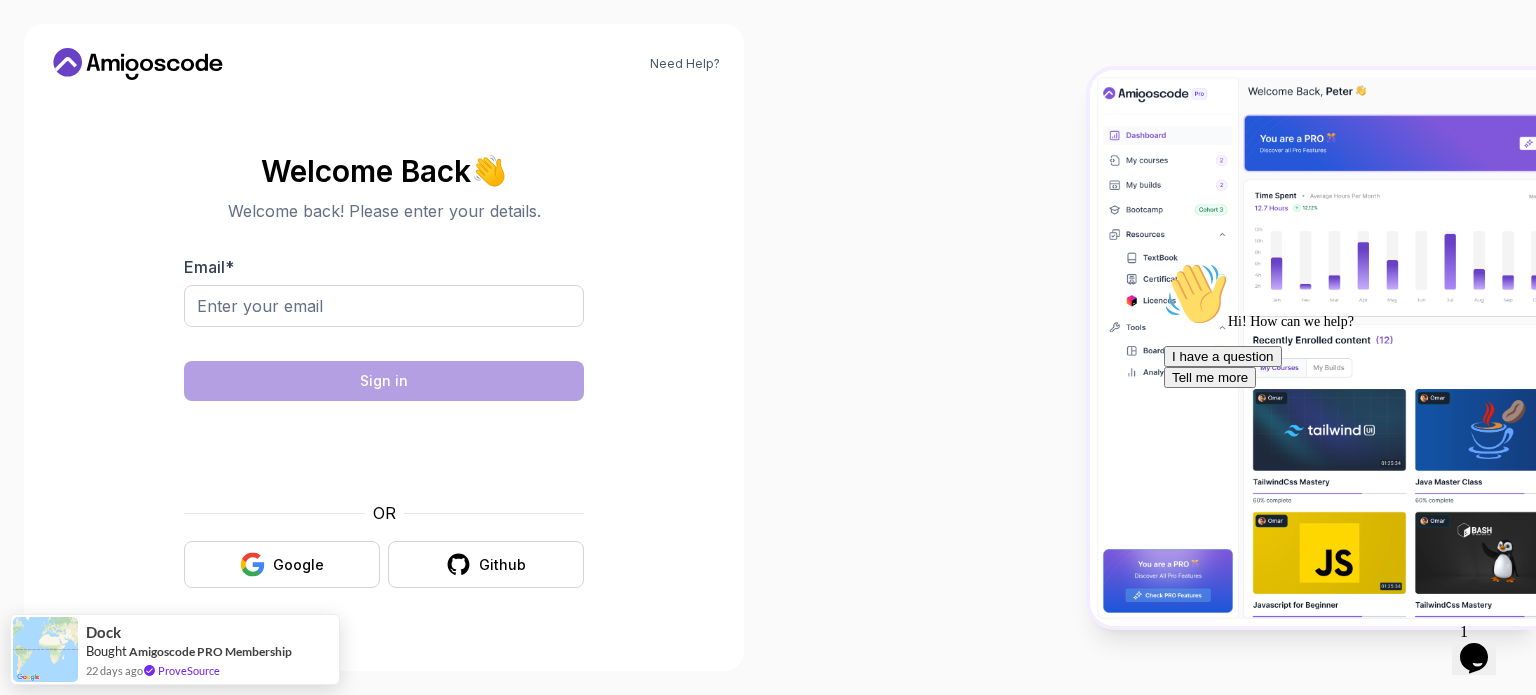 click on "Need Help? Welcome Back 👋 Welcome back! Please enter your details. Email * Sign in OR Google Github
3s Dock Bought   Amigoscode PRO Membership 22 days ago     ProveSource" at bounding box center (768, 347) 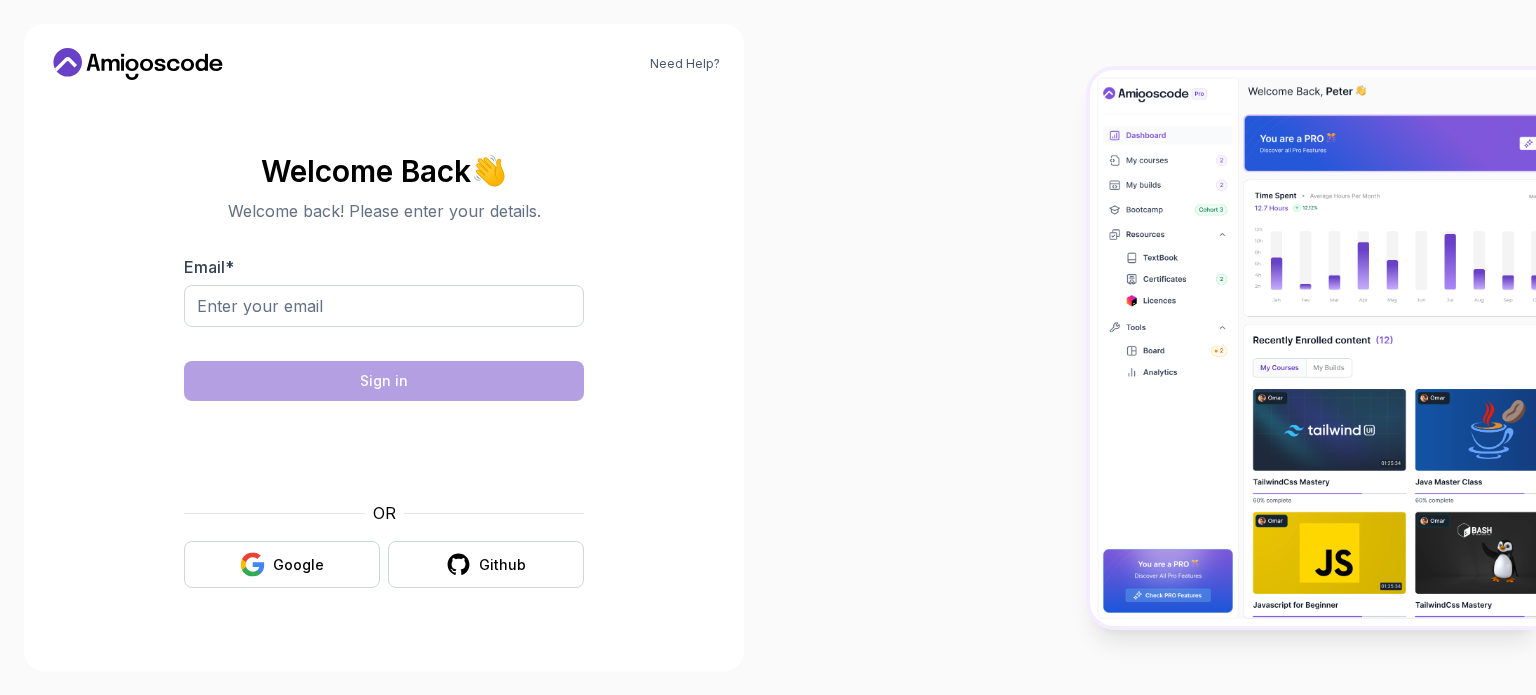scroll, scrollTop: 0, scrollLeft: 0, axis: both 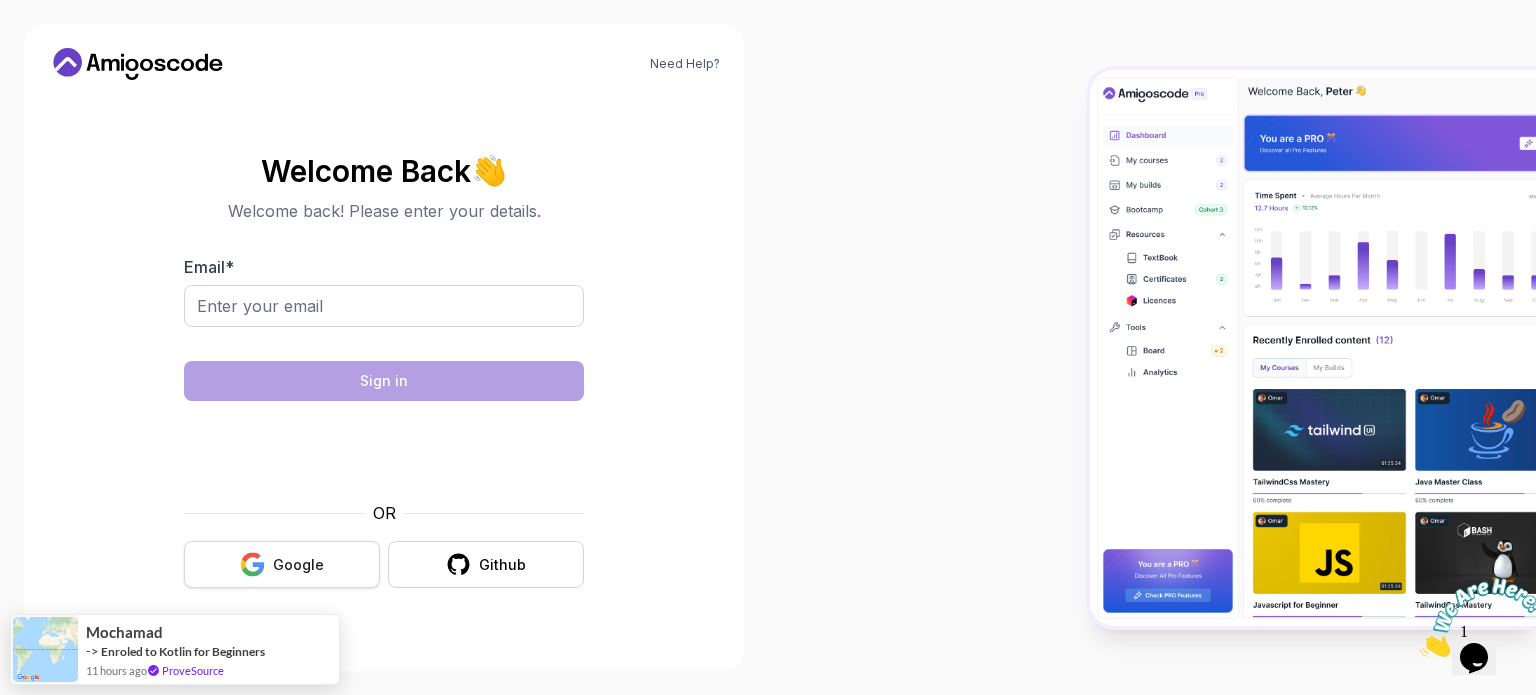 click on "Google" at bounding box center (282, 564) 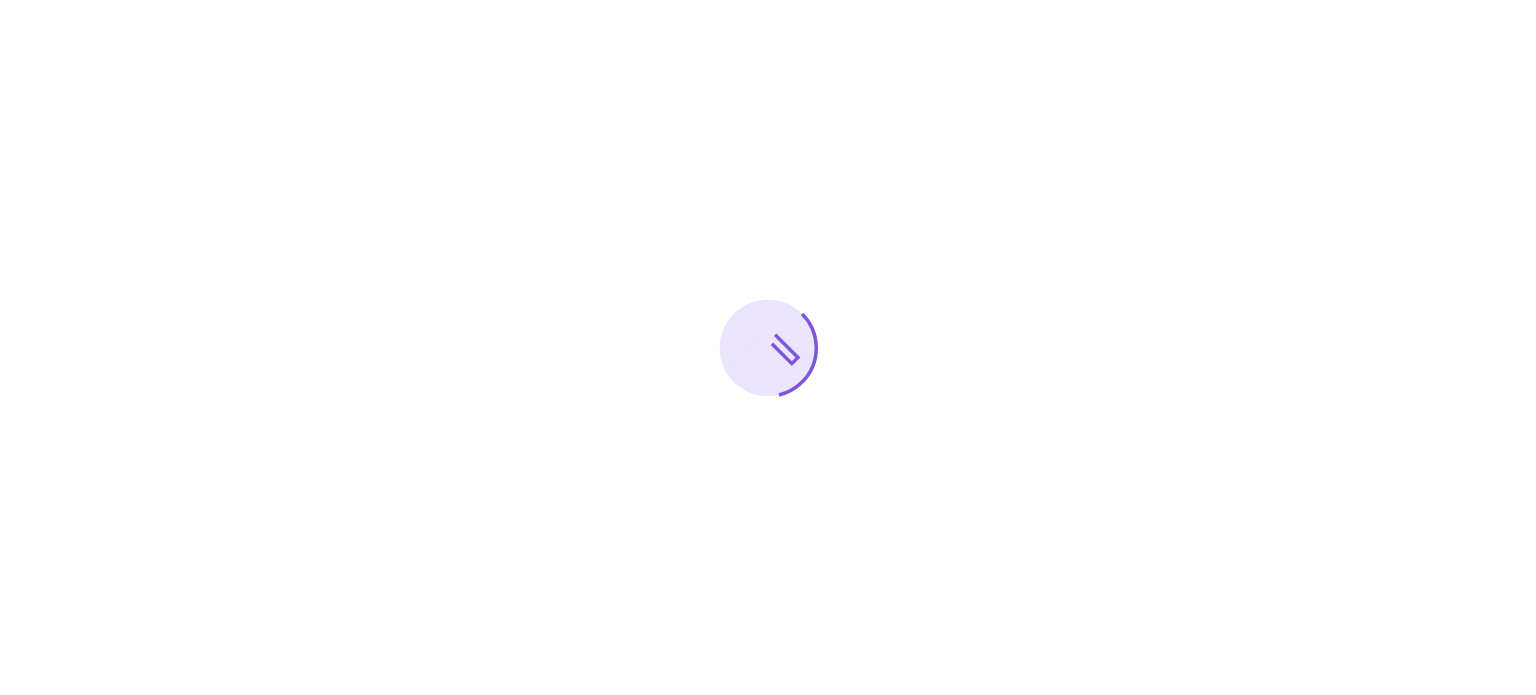 scroll, scrollTop: 0, scrollLeft: 0, axis: both 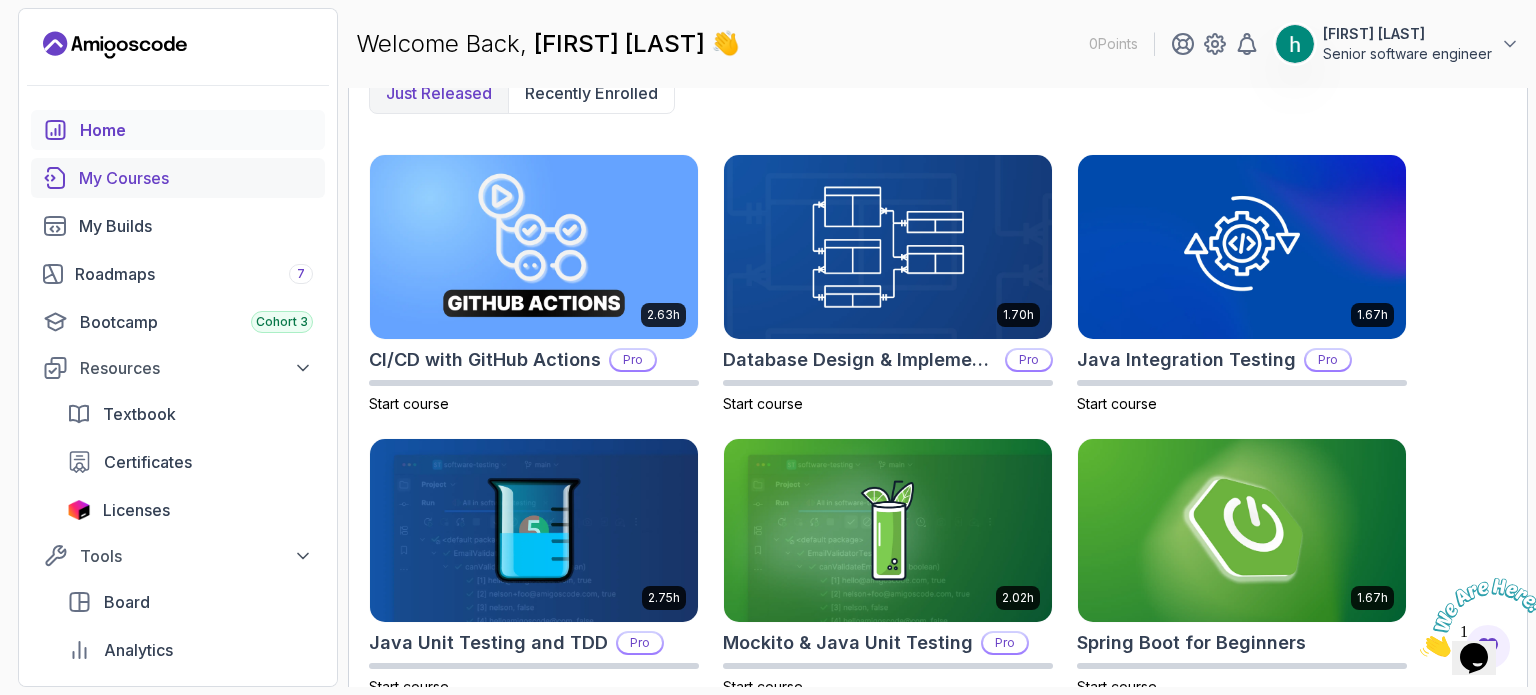 click on "My Courses" at bounding box center (178, 178) 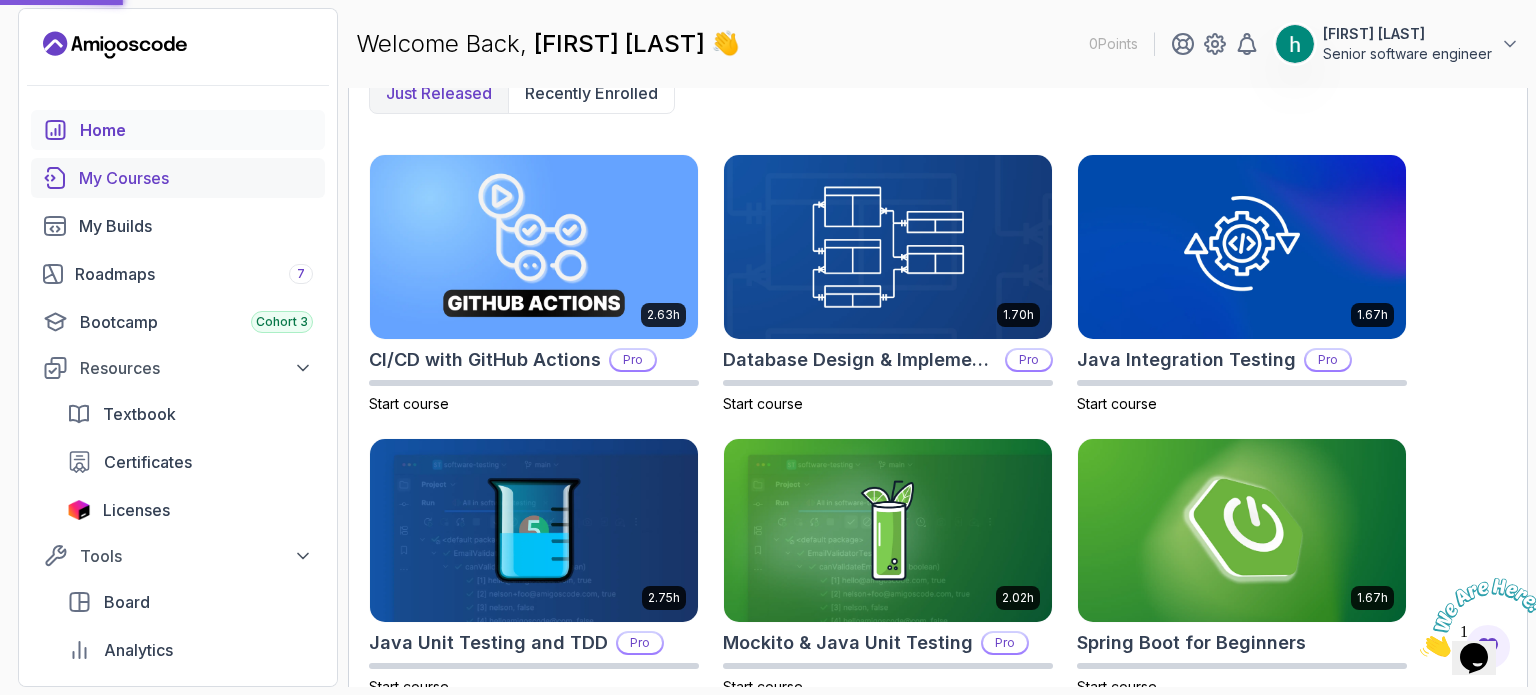 scroll, scrollTop: 0, scrollLeft: 0, axis: both 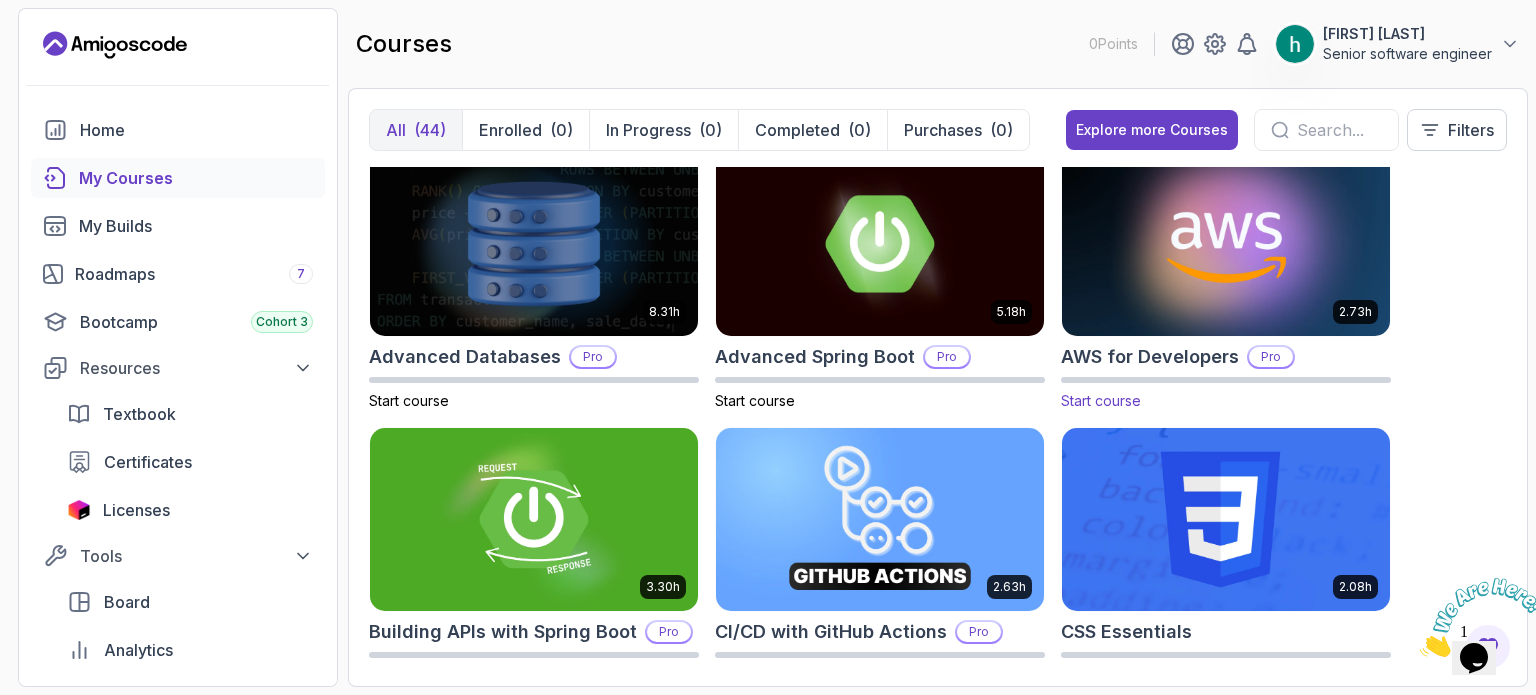 click at bounding box center [1226, 243] 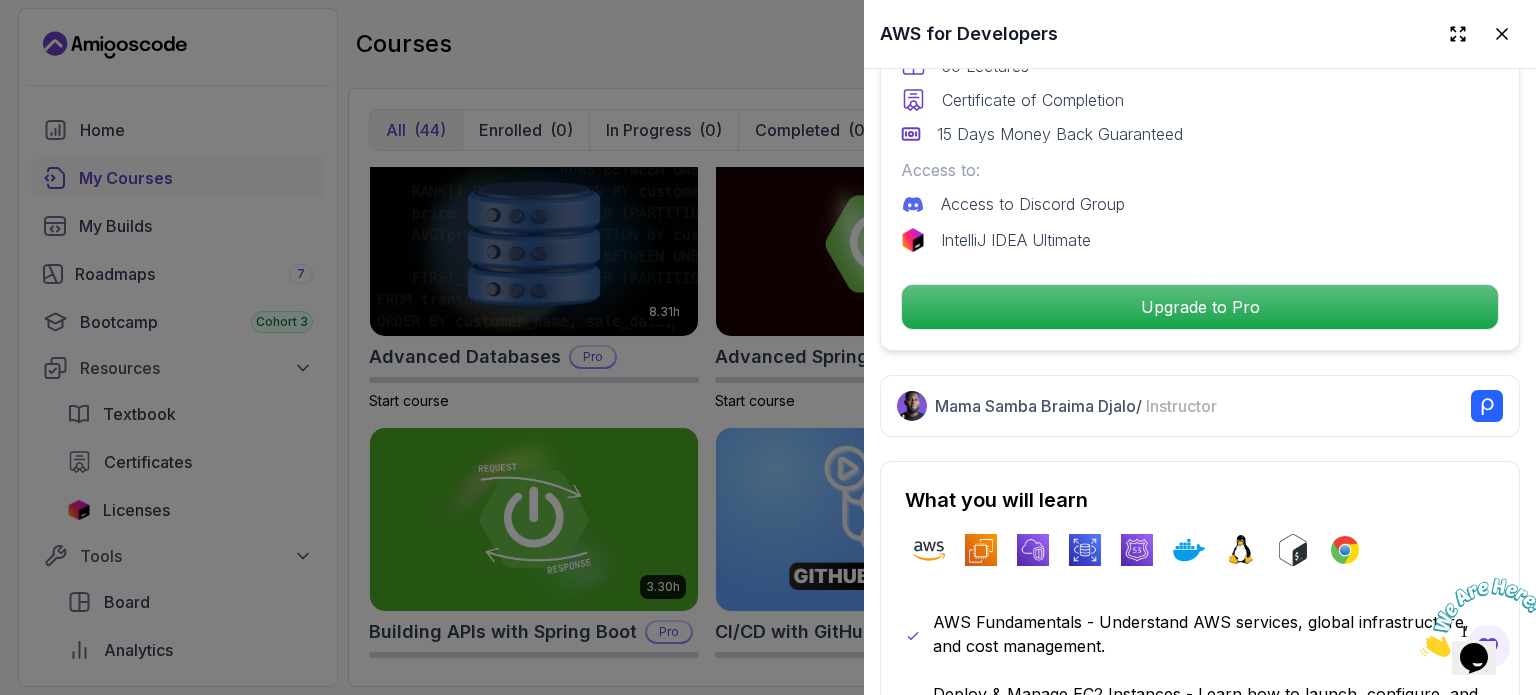 scroll, scrollTop: 572, scrollLeft: 0, axis: vertical 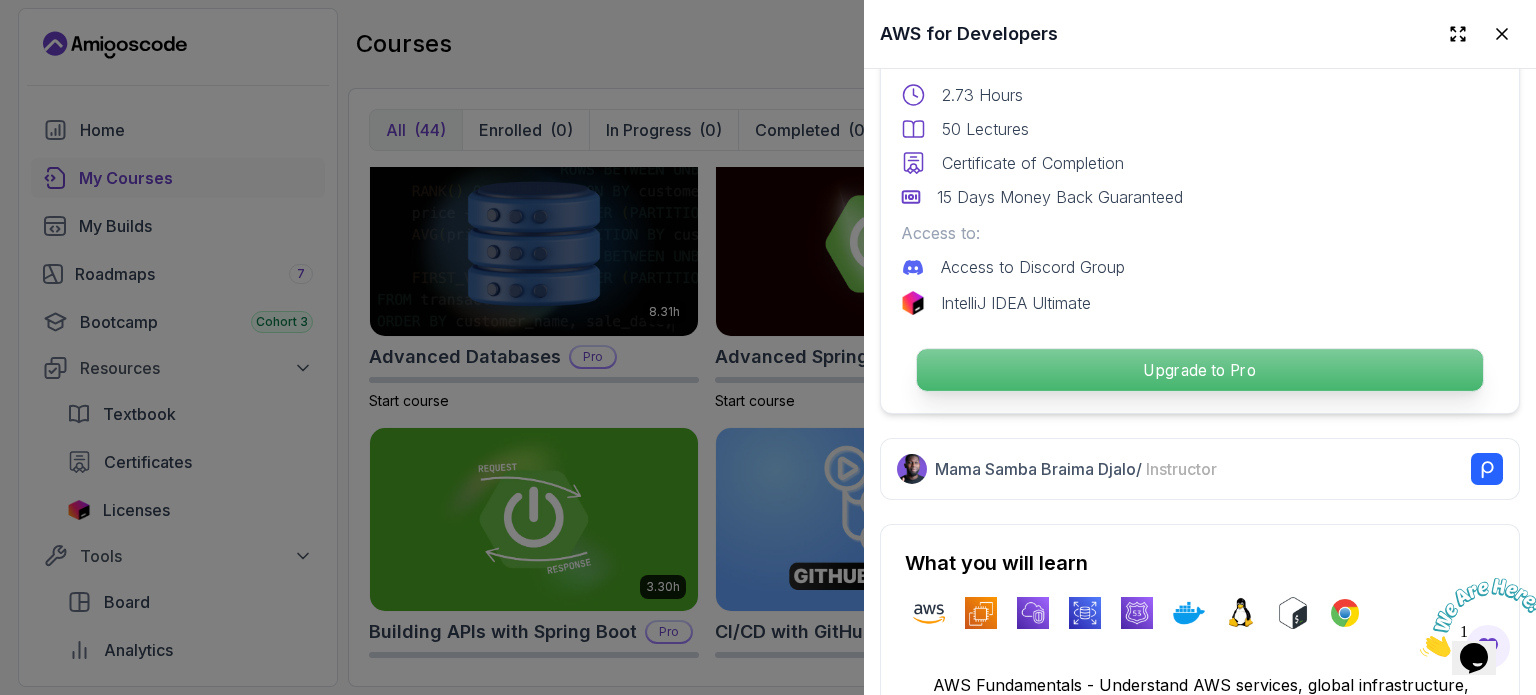 click on "Upgrade to Pro" at bounding box center (1200, 370) 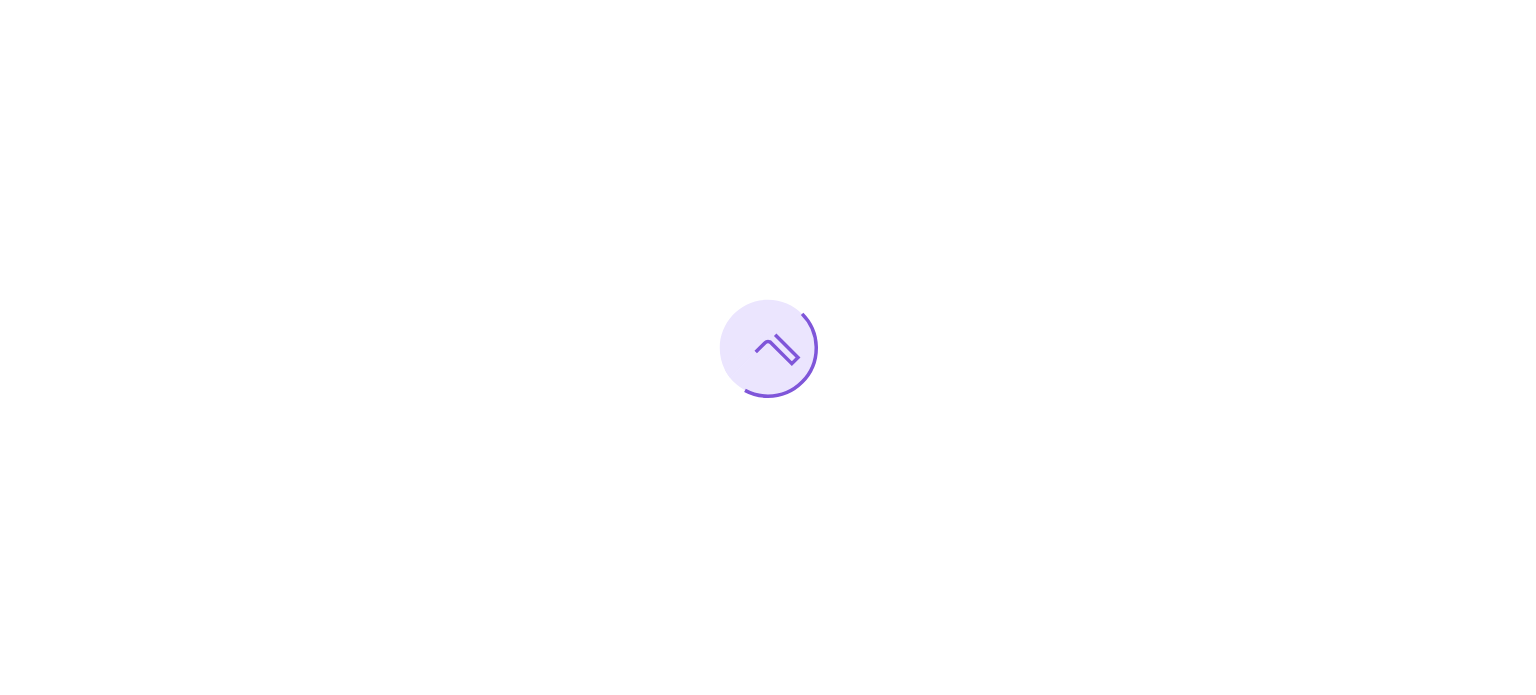 scroll, scrollTop: 0, scrollLeft: 0, axis: both 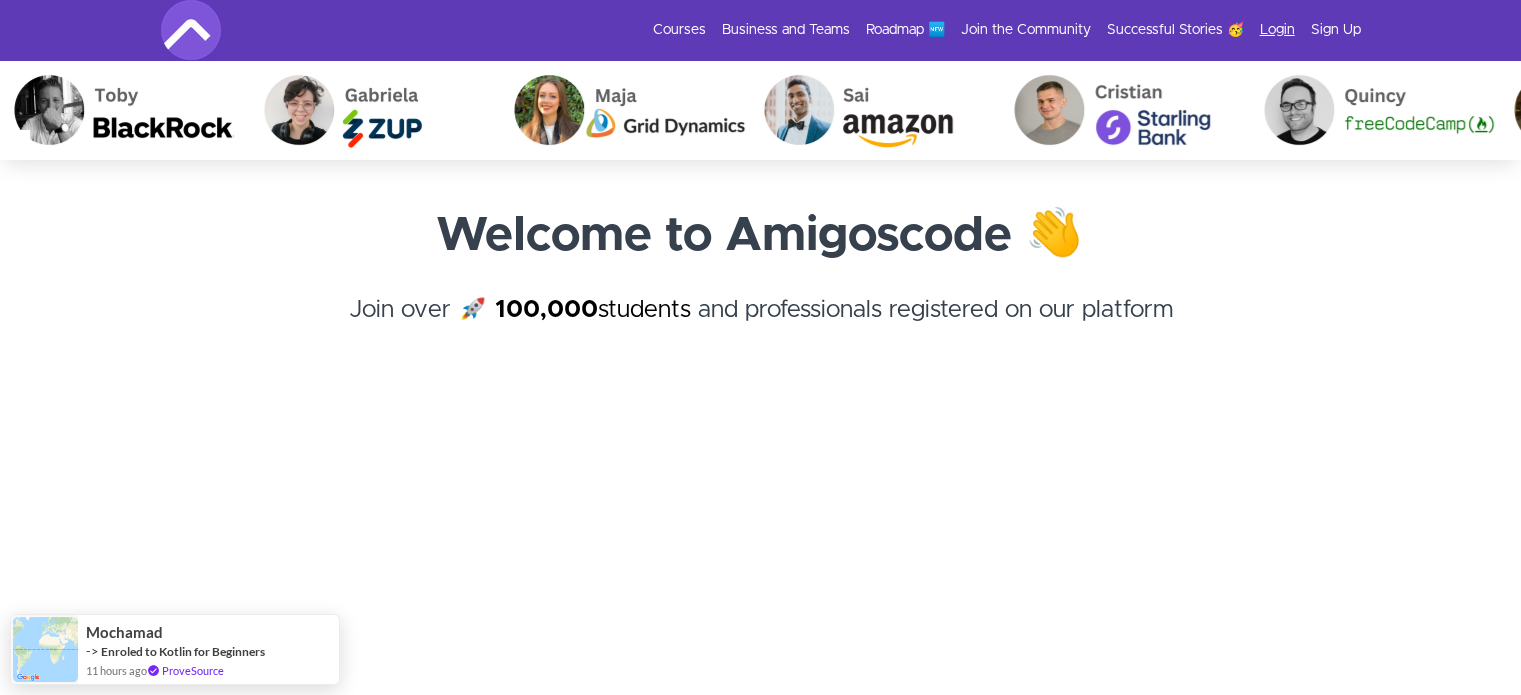 click on "Login" at bounding box center (1277, 30) 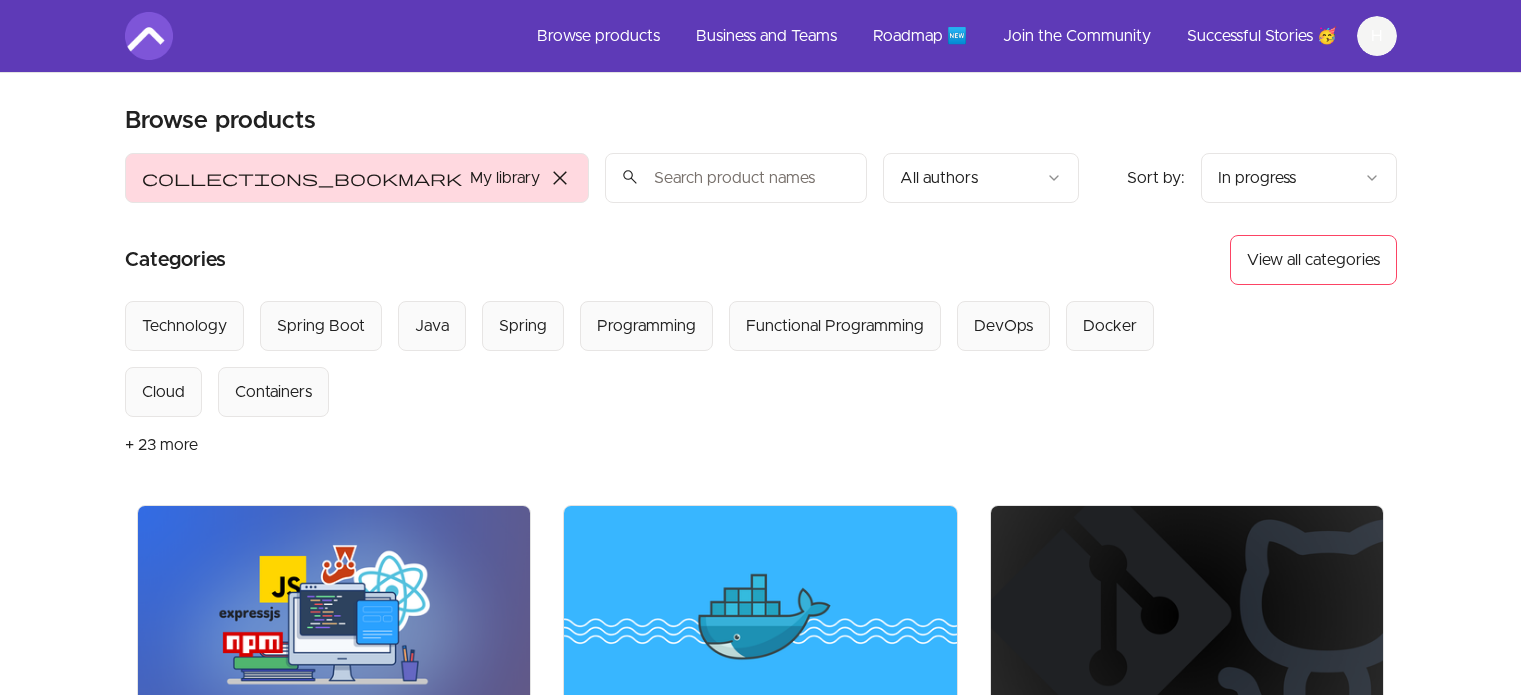 scroll, scrollTop: 0, scrollLeft: 0, axis: both 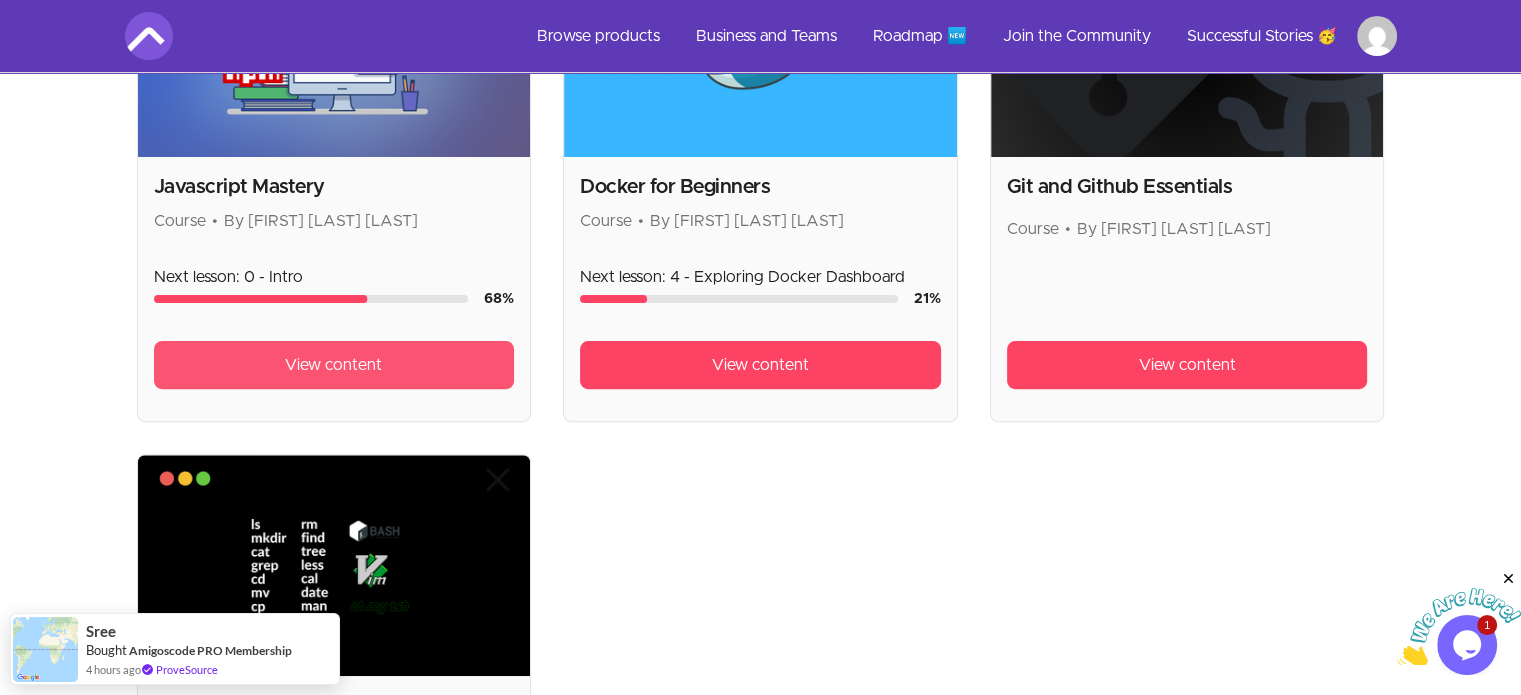 click on "View content" at bounding box center [333, 365] 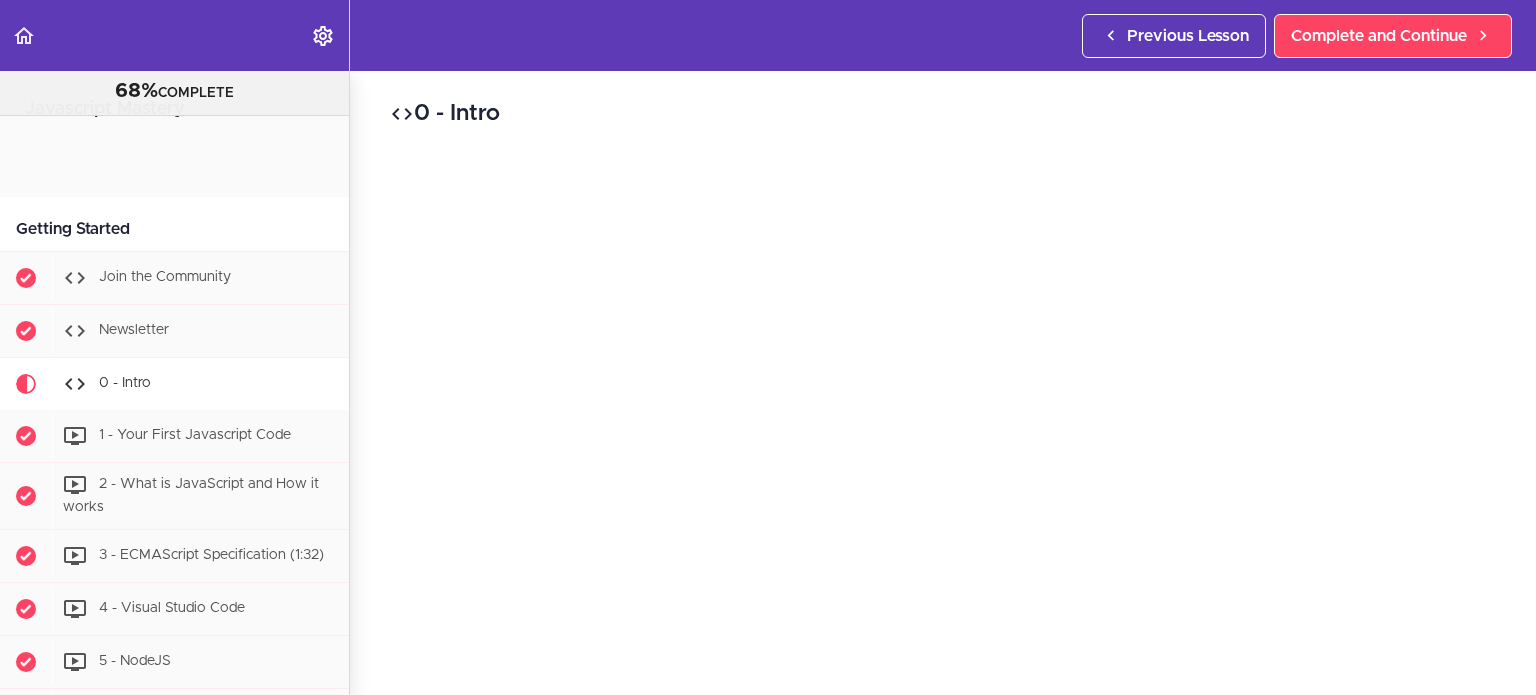 scroll, scrollTop: 0, scrollLeft: 0, axis: both 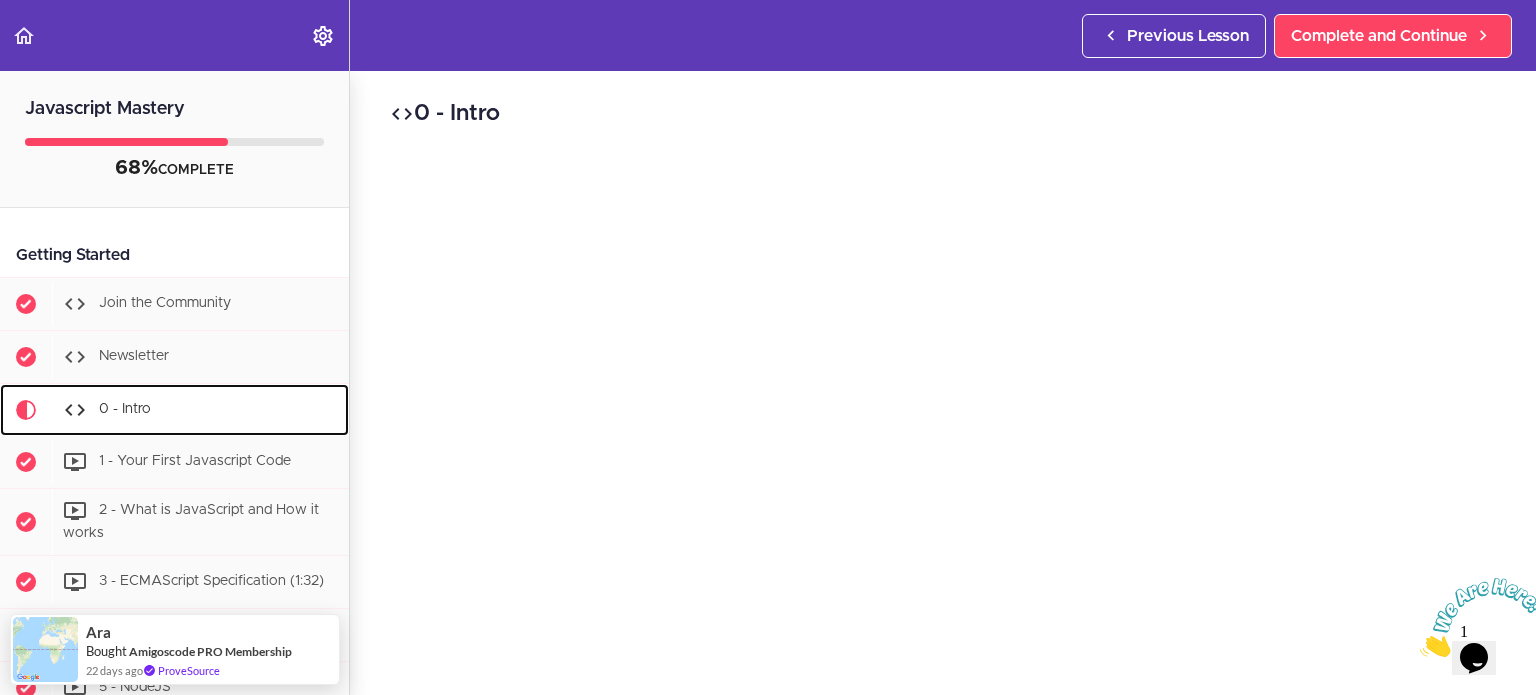click on "0 - Intro" at bounding box center (125, 409) 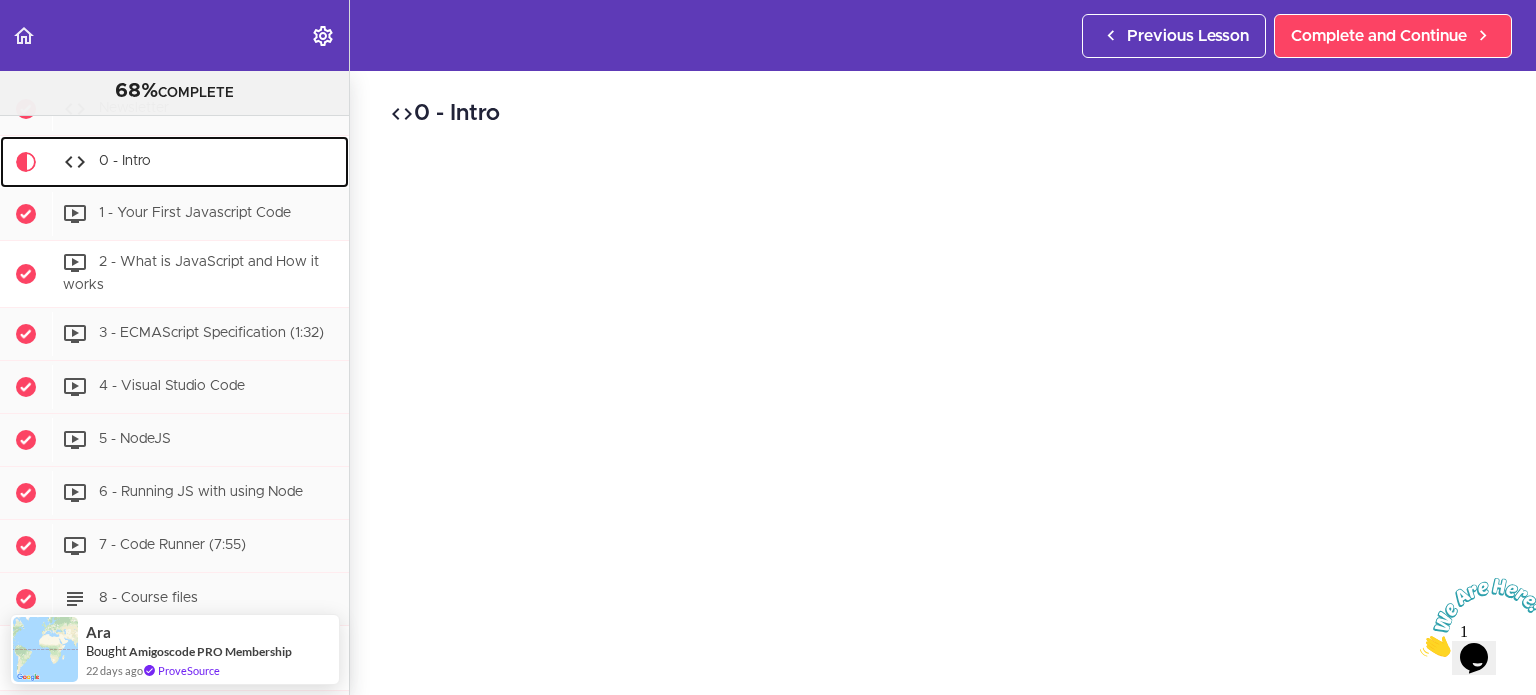 scroll, scrollTop: 238, scrollLeft: 0, axis: vertical 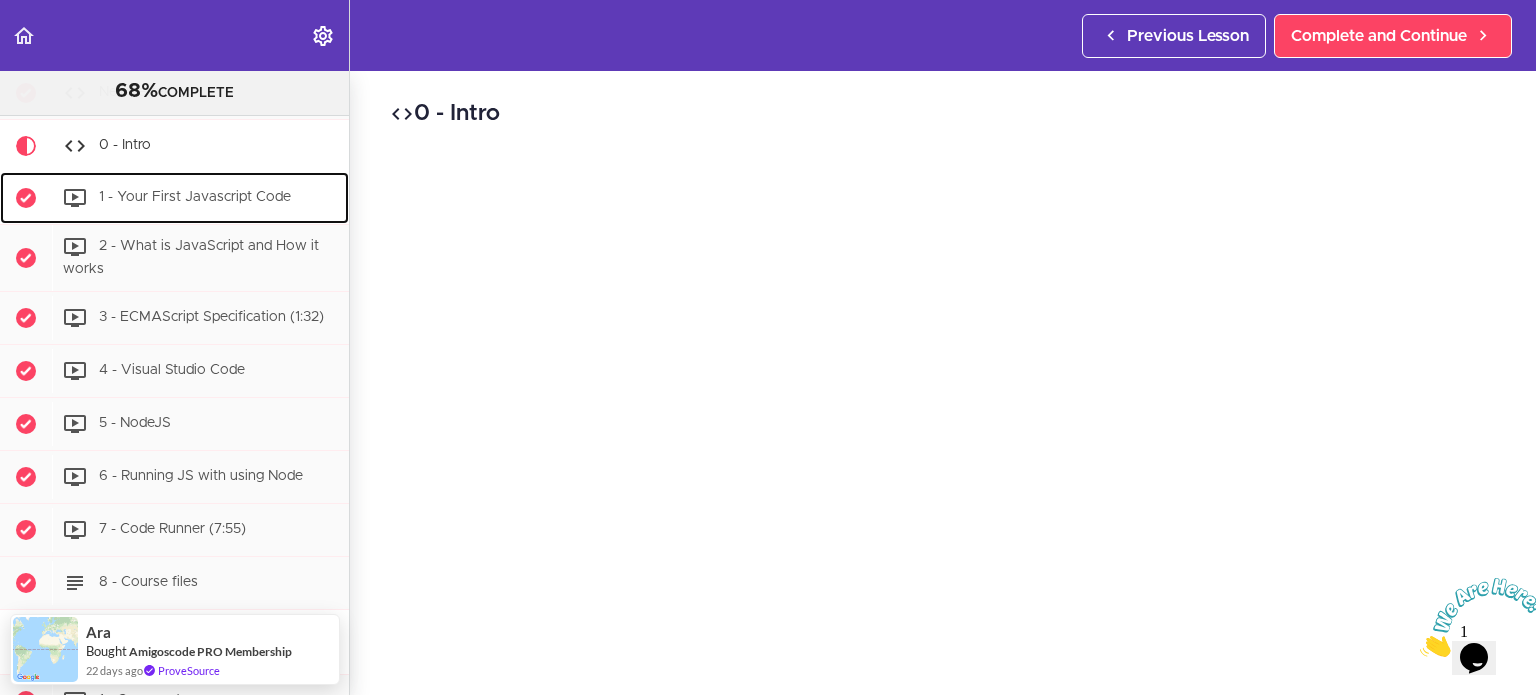 click on "1 - Your First Javascript Code" at bounding box center [200, 198] 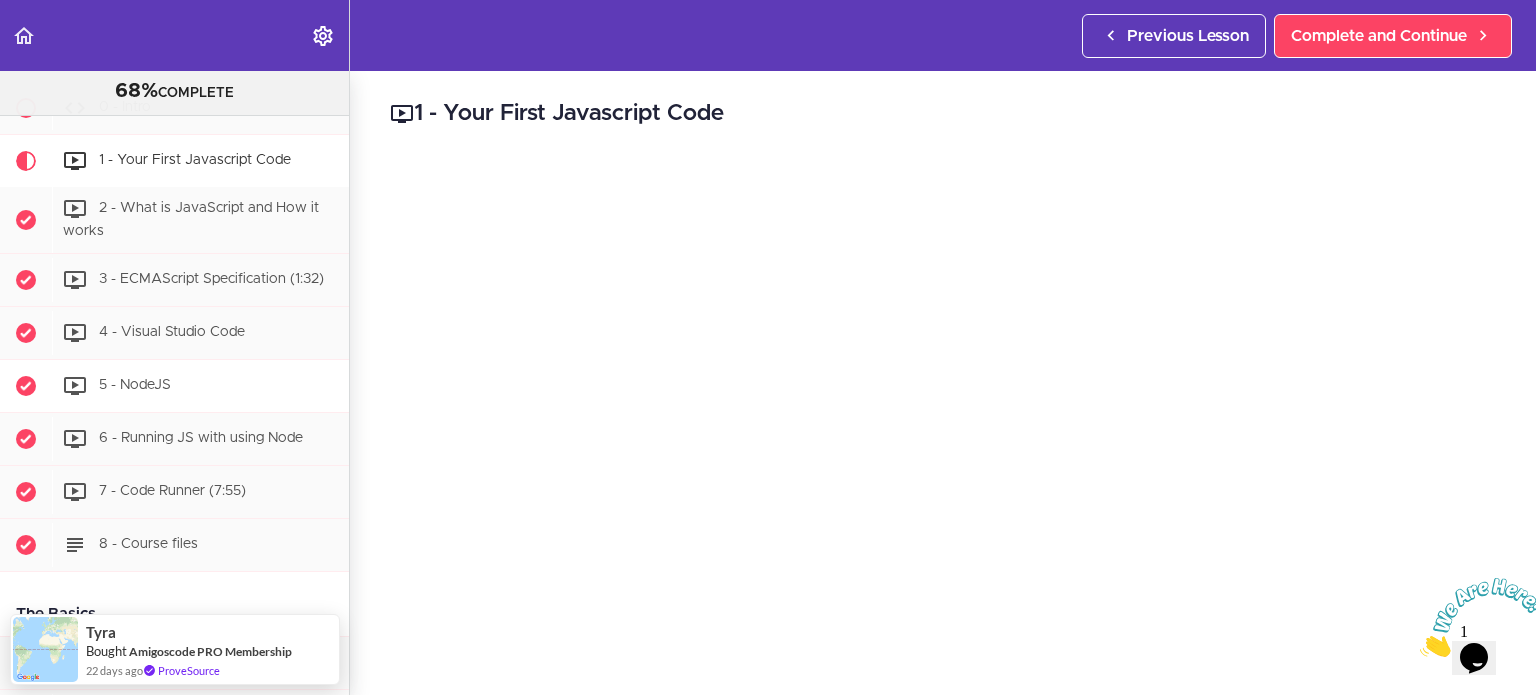 scroll, scrollTop: 290, scrollLeft: 0, axis: vertical 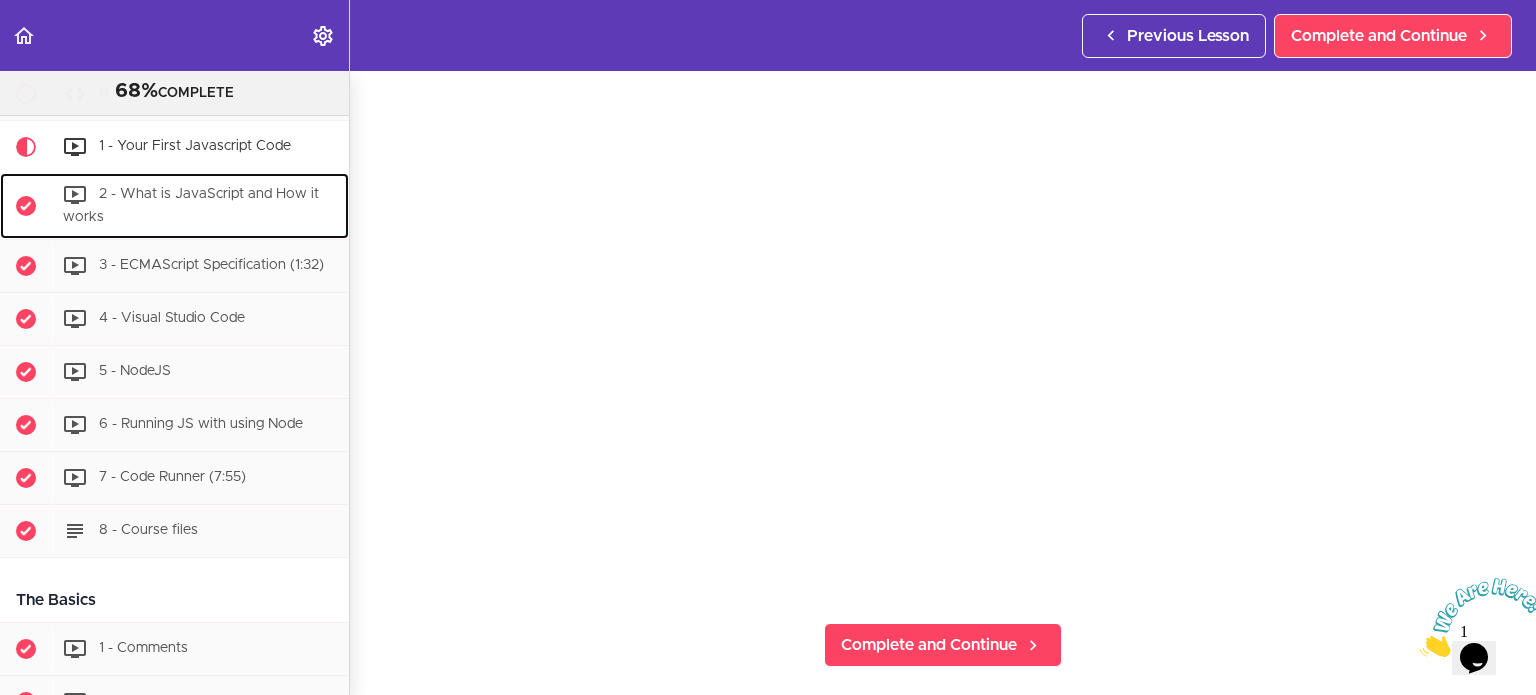 click on "2 - What is JavaScript and How it works" at bounding box center (200, 206) 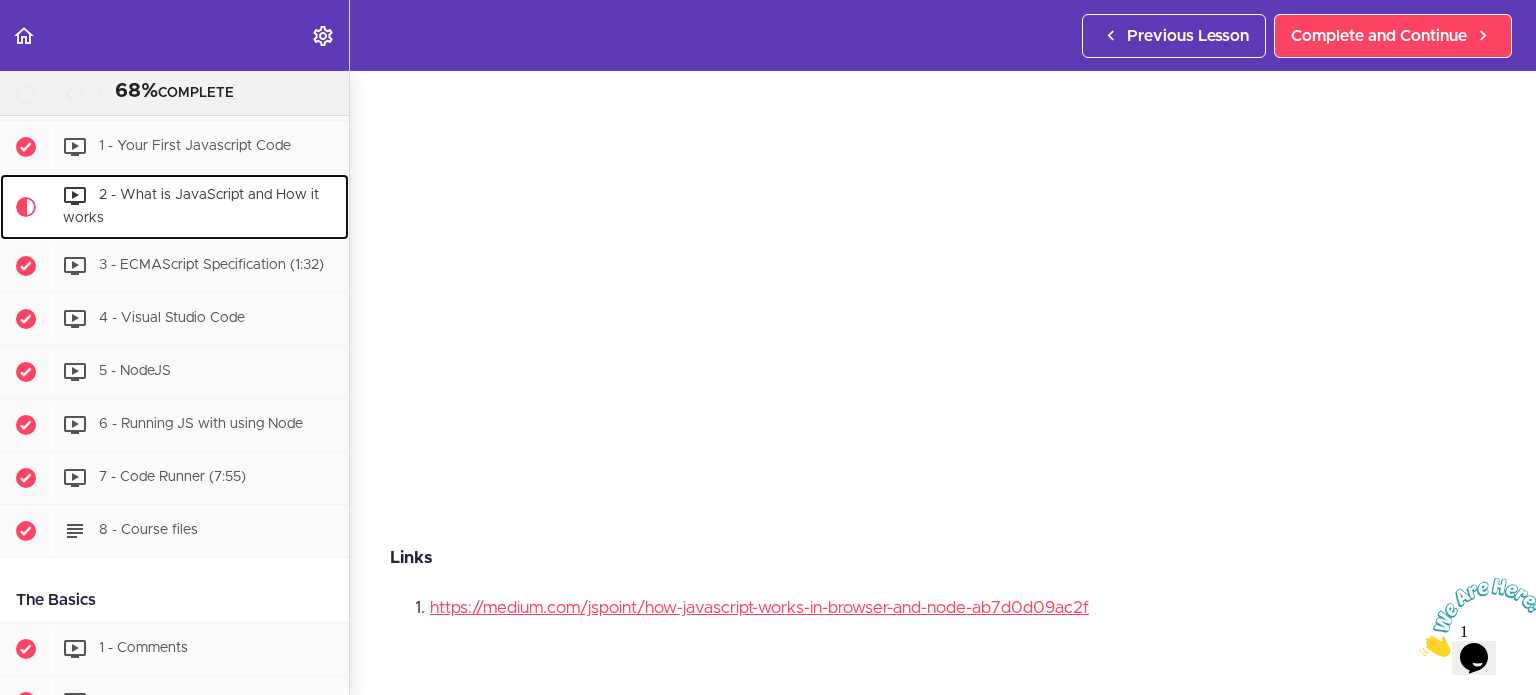scroll, scrollTop: 0, scrollLeft: 0, axis: both 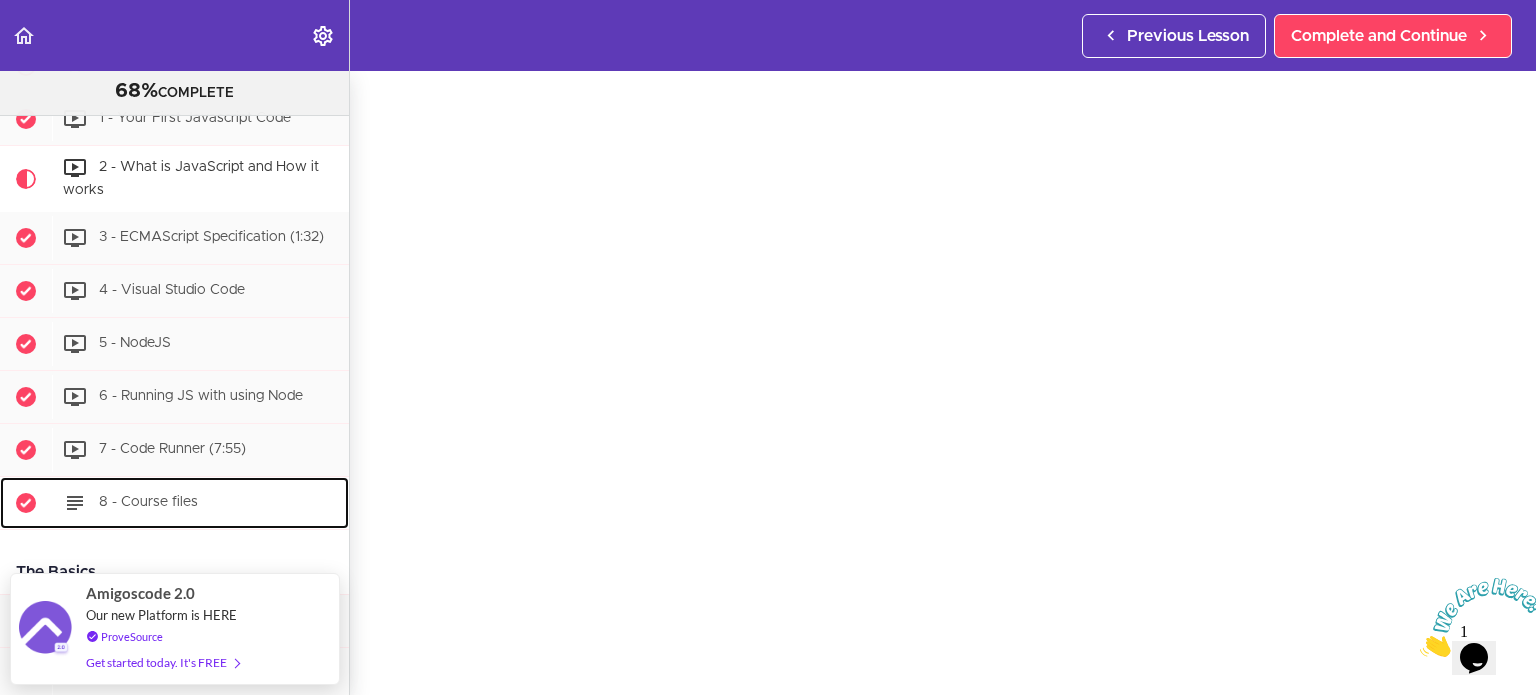 click on "8 - Course files" at bounding box center [200, 503] 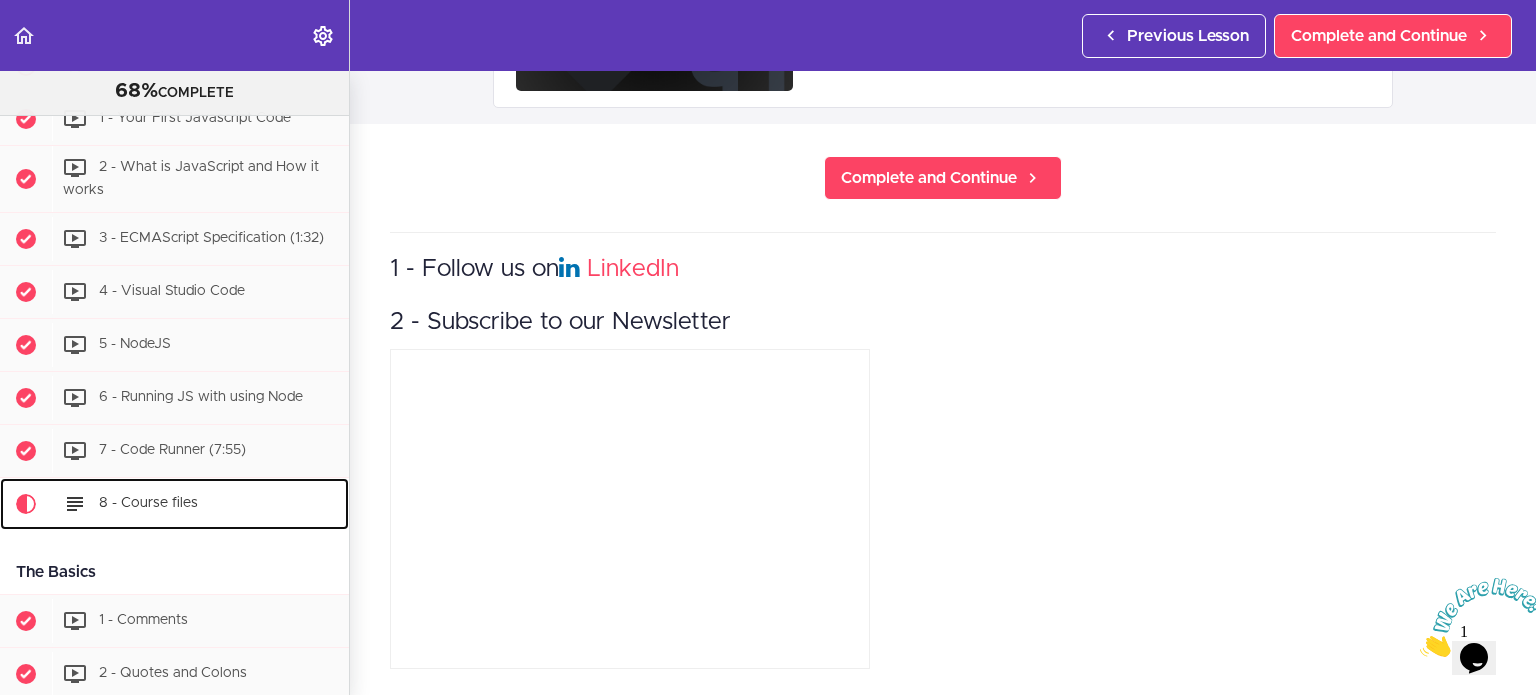 scroll, scrollTop: 0, scrollLeft: 0, axis: both 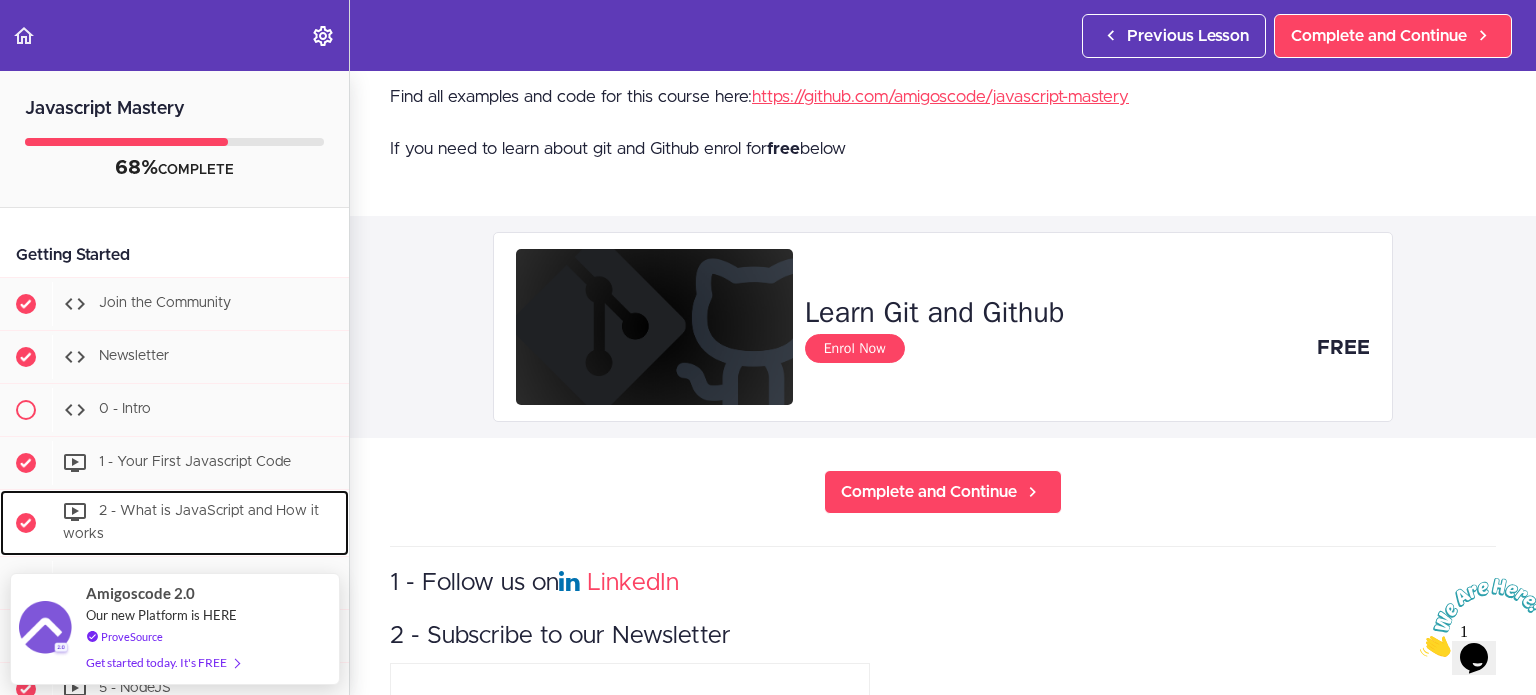 click on "2 - What is JavaScript and How it works" at bounding box center (191, 522) 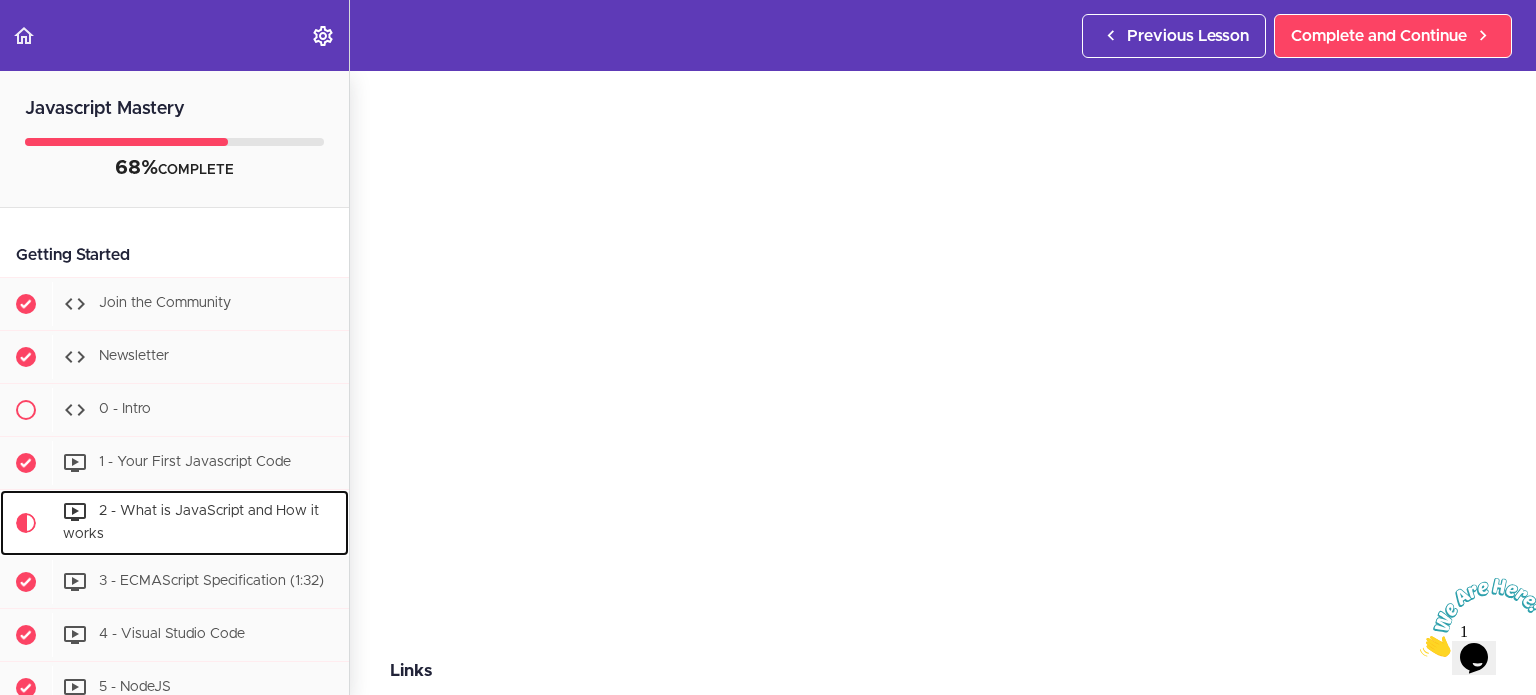 scroll, scrollTop: 0, scrollLeft: 0, axis: both 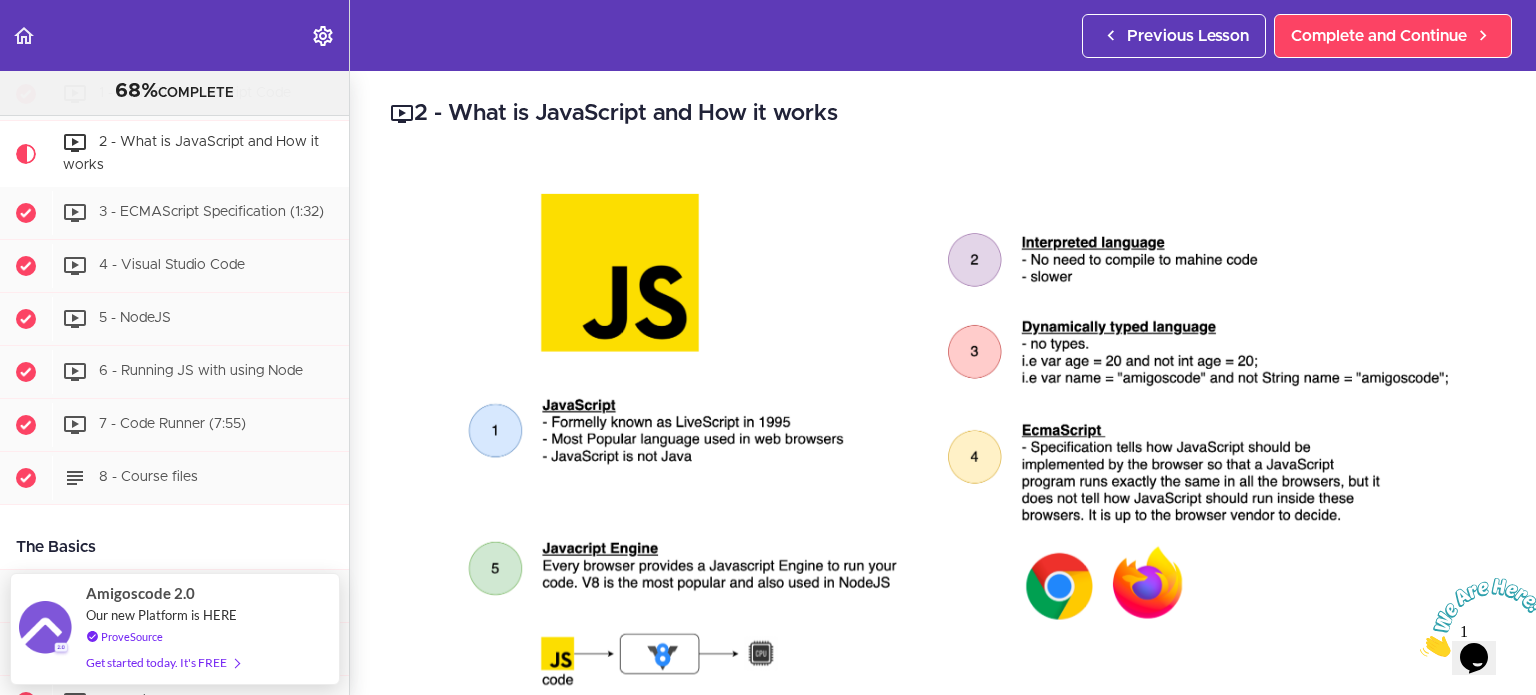 click at bounding box center (943, 433) 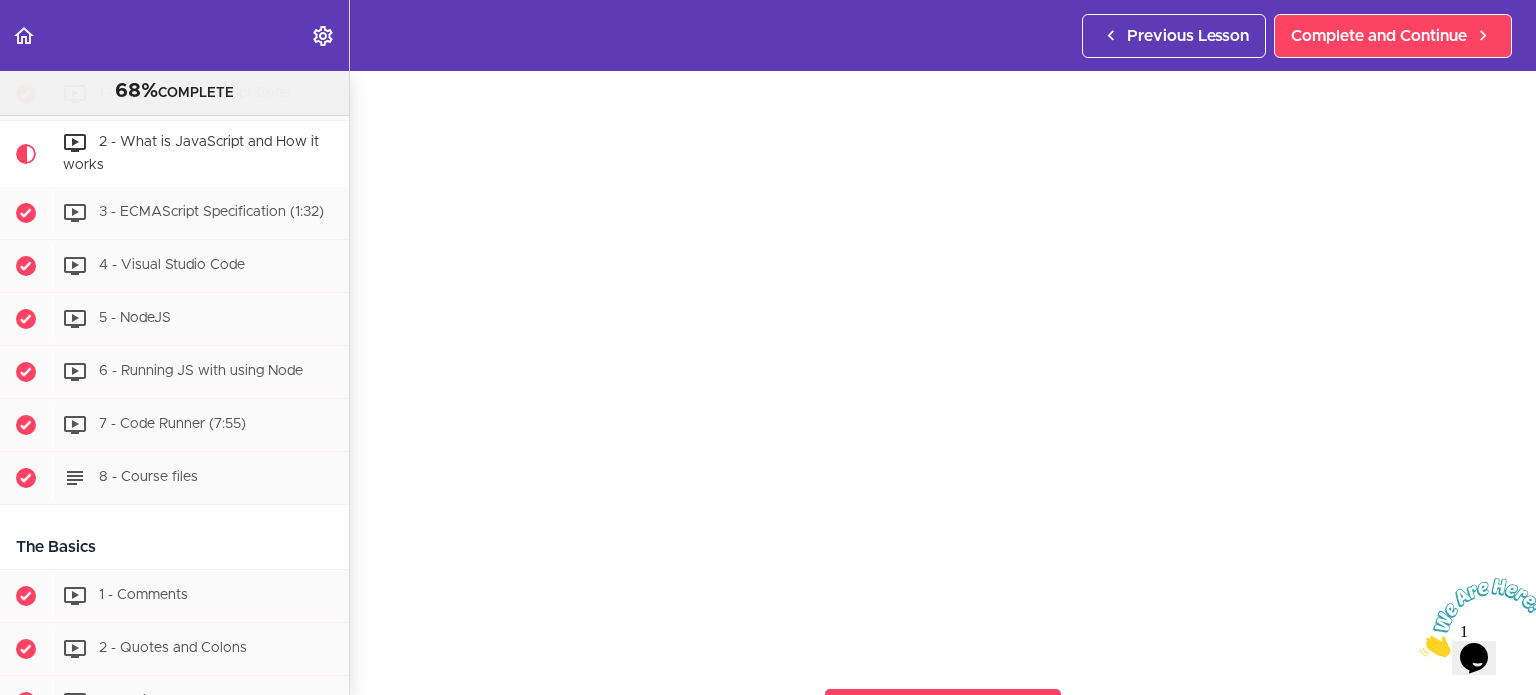 scroll, scrollTop: 820, scrollLeft: 0, axis: vertical 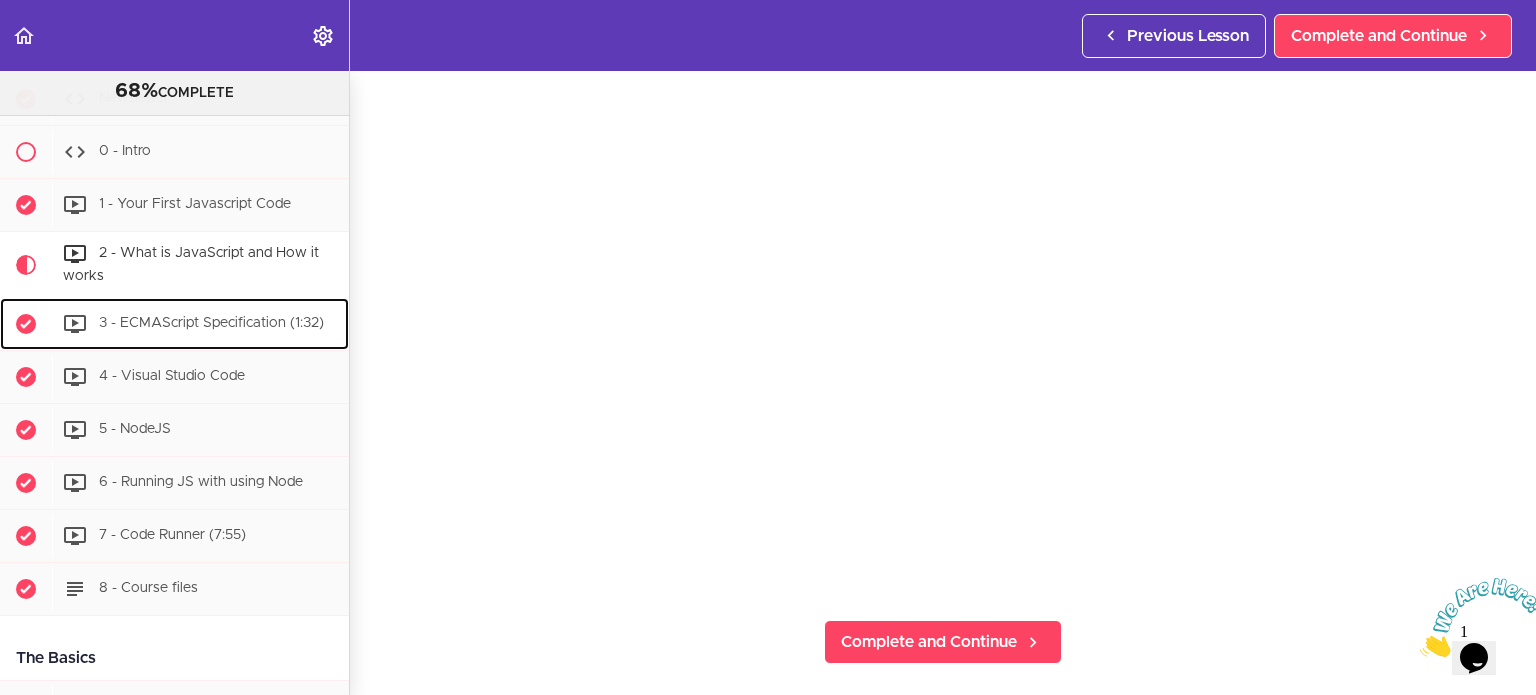 click on "3 - ECMAScript Specification
(1:32)" at bounding box center (211, 323) 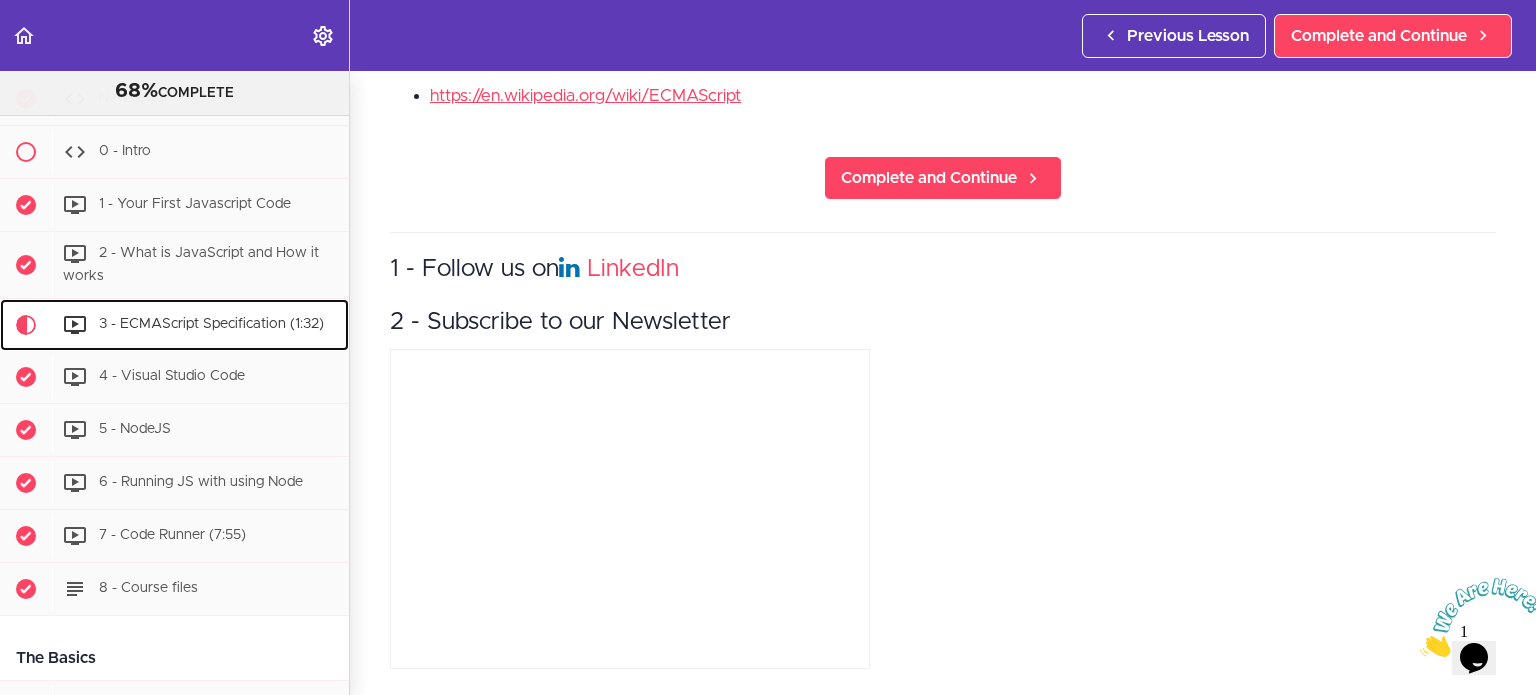 scroll, scrollTop: 0, scrollLeft: 0, axis: both 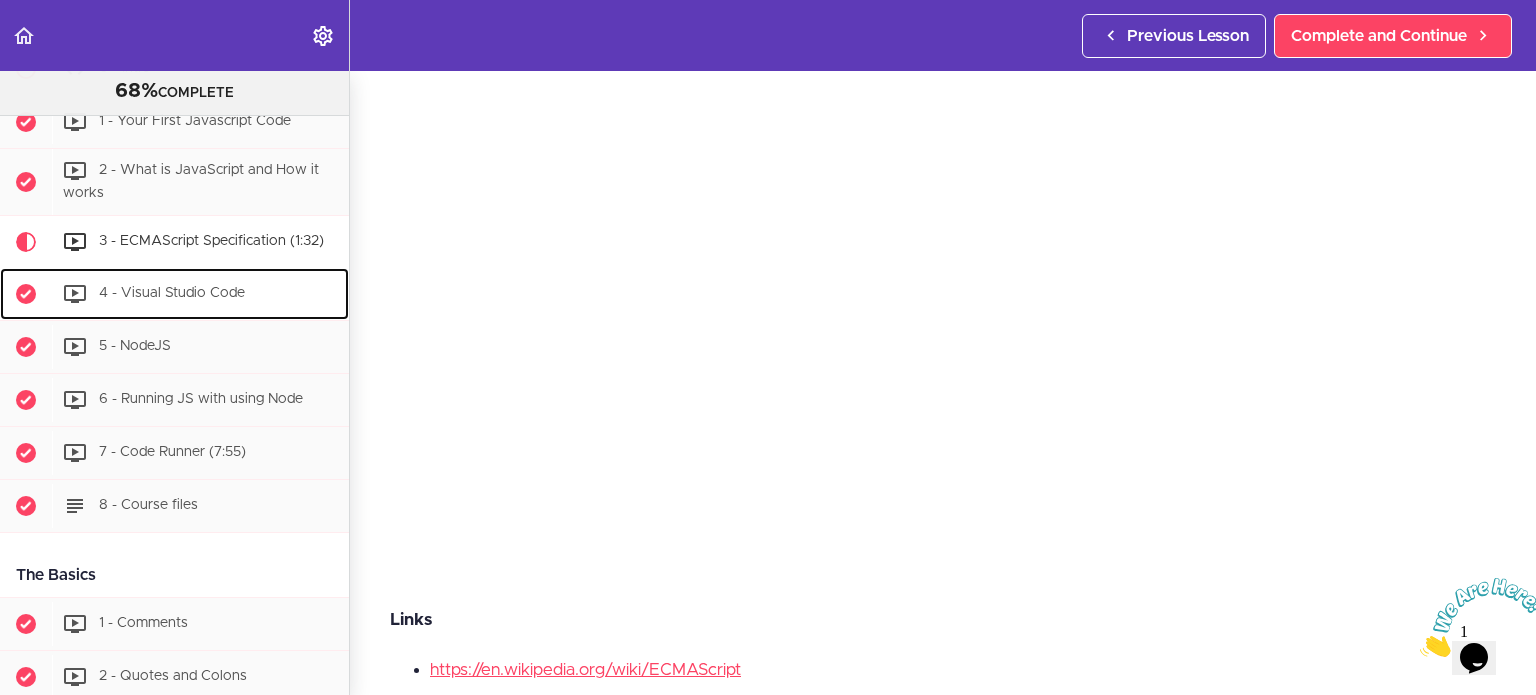 click on "4 - Visual Studio Code" at bounding box center (200, 294) 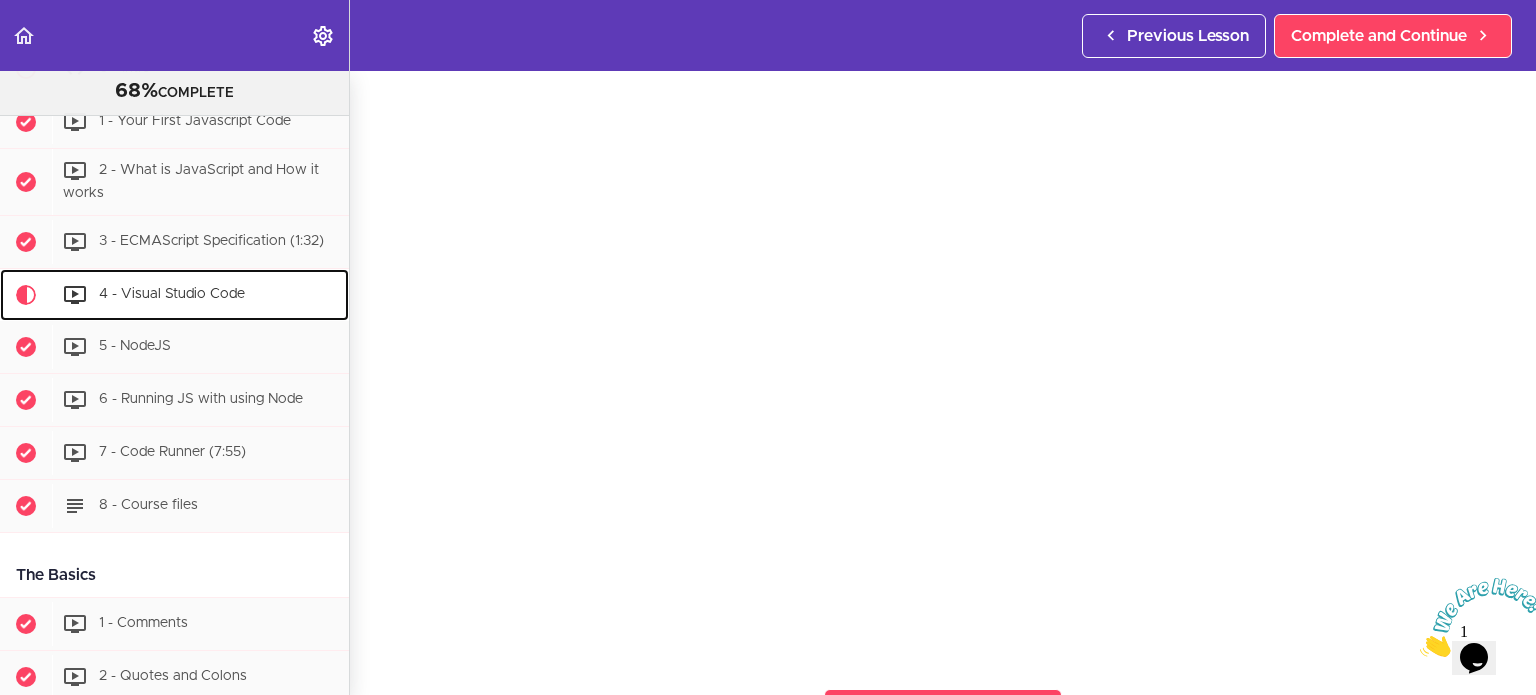 scroll, scrollTop: 0, scrollLeft: 0, axis: both 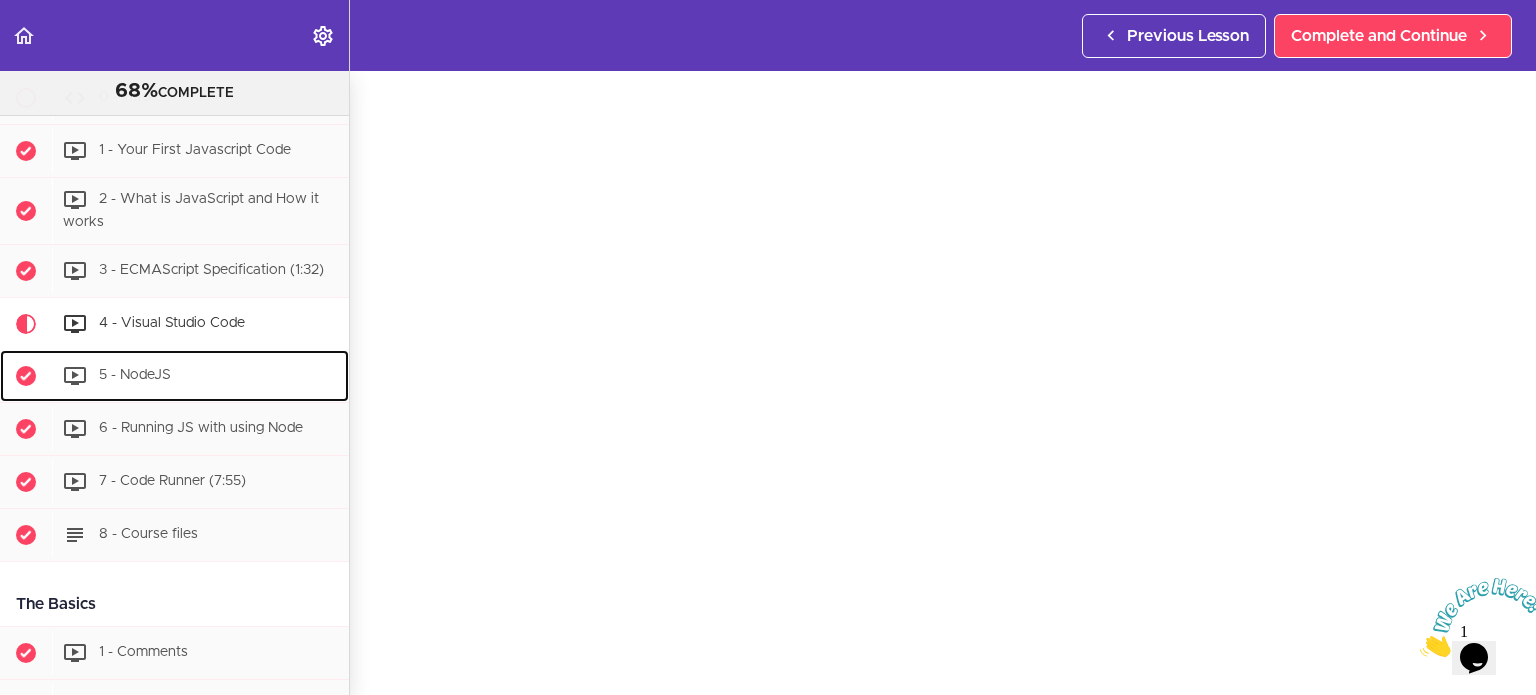 click on "5 - NodeJS" at bounding box center (200, 376) 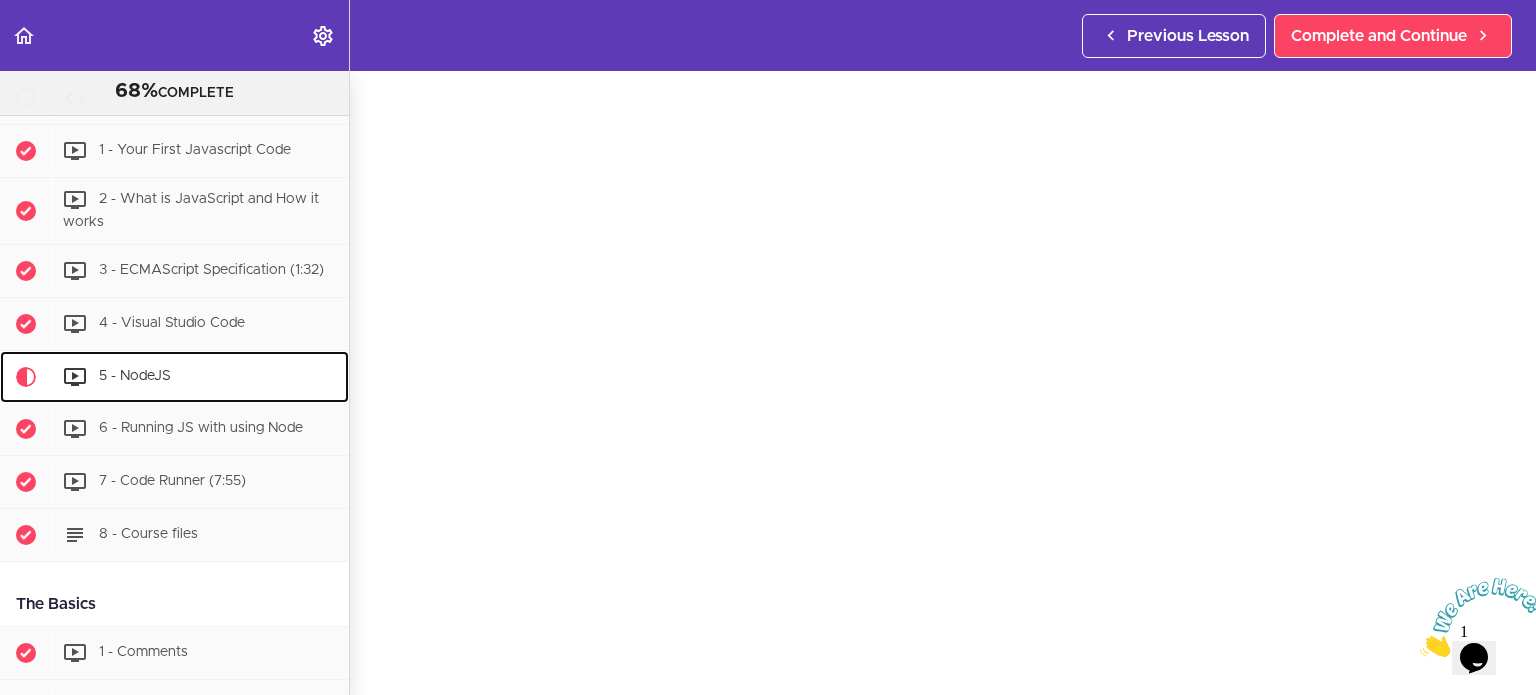 scroll, scrollTop: 0, scrollLeft: 0, axis: both 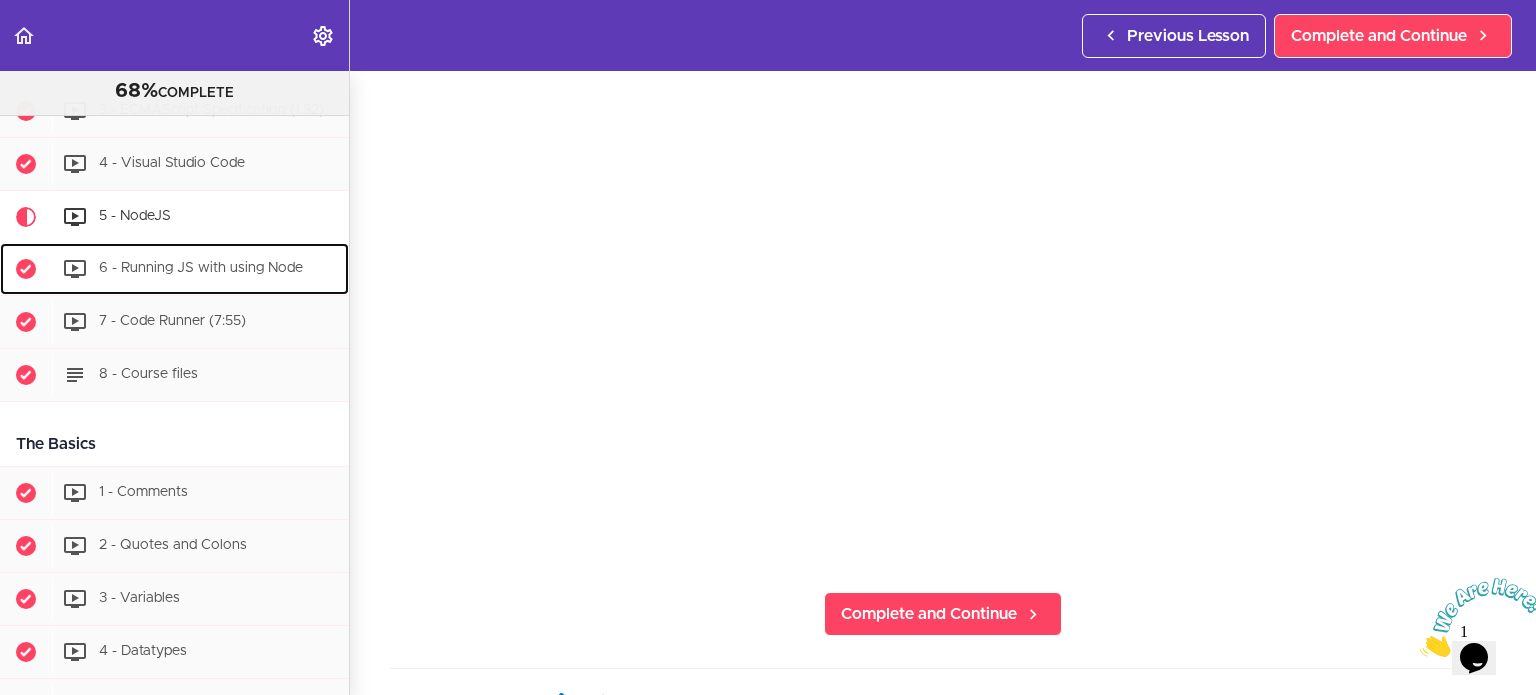 click on "6 - Running JS with using Node" at bounding box center (201, 268) 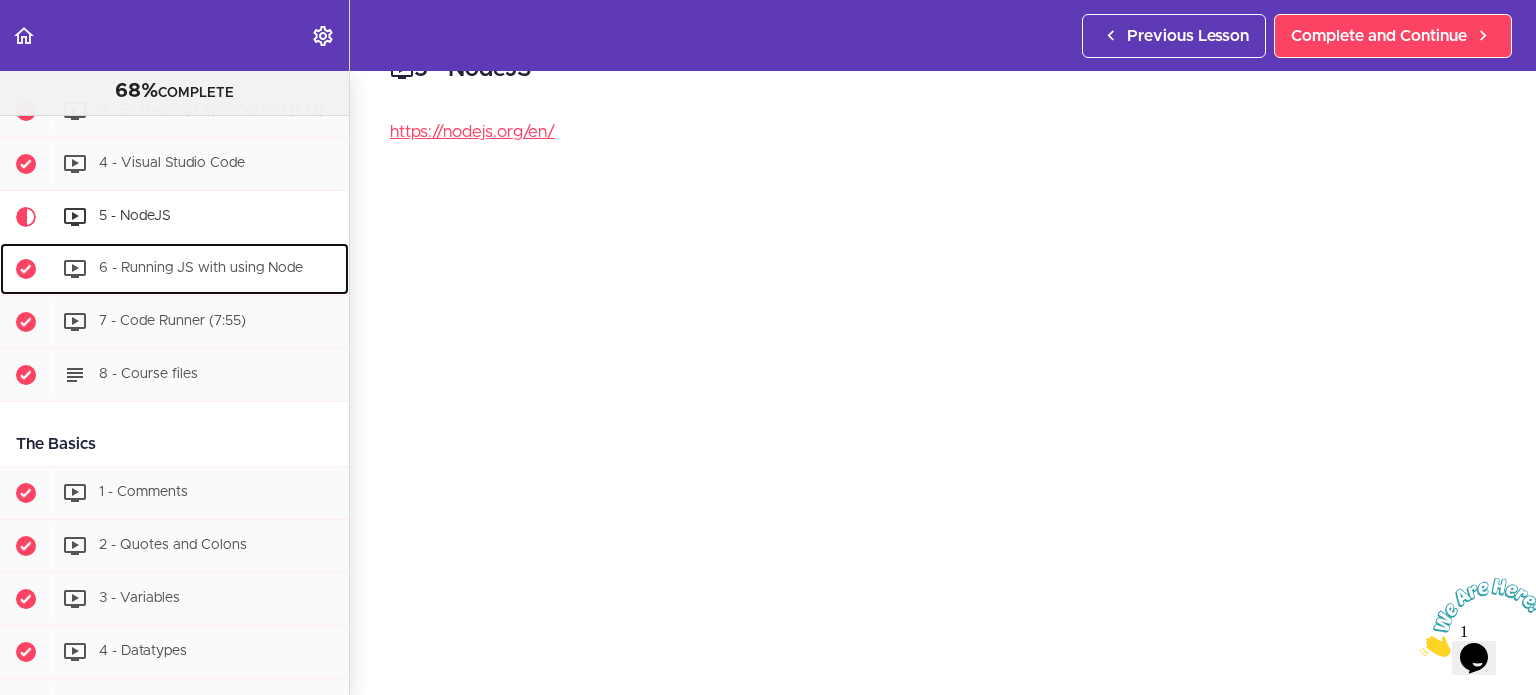 scroll, scrollTop: 476, scrollLeft: 0, axis: vertical 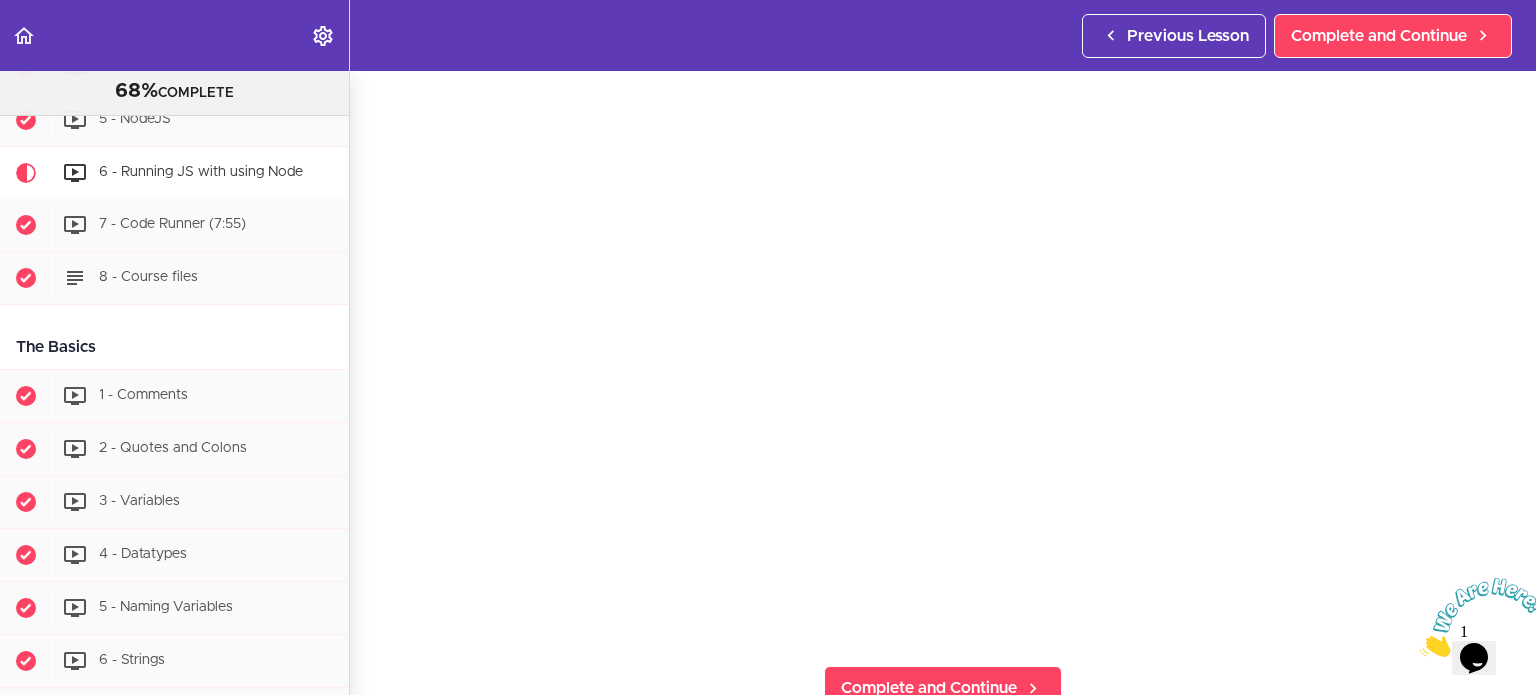 click on "6 - Running JS with using Node
Complete and Continue
1 - Follow us on     LinkedIn
2 - Subscribe to our Newsletter" at bounding box center [943, 234] 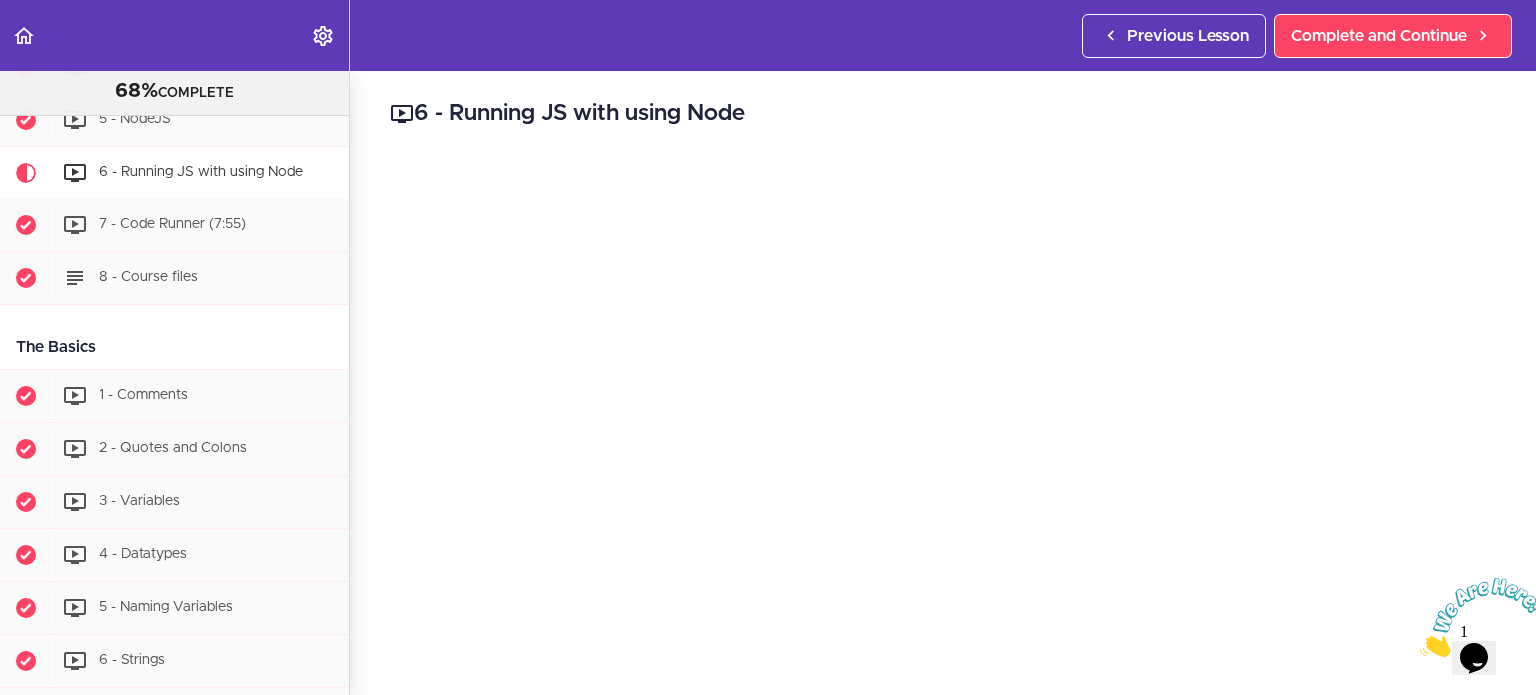 scroll, scrollTop: 263, scrollLeft: 0, axis: vertical 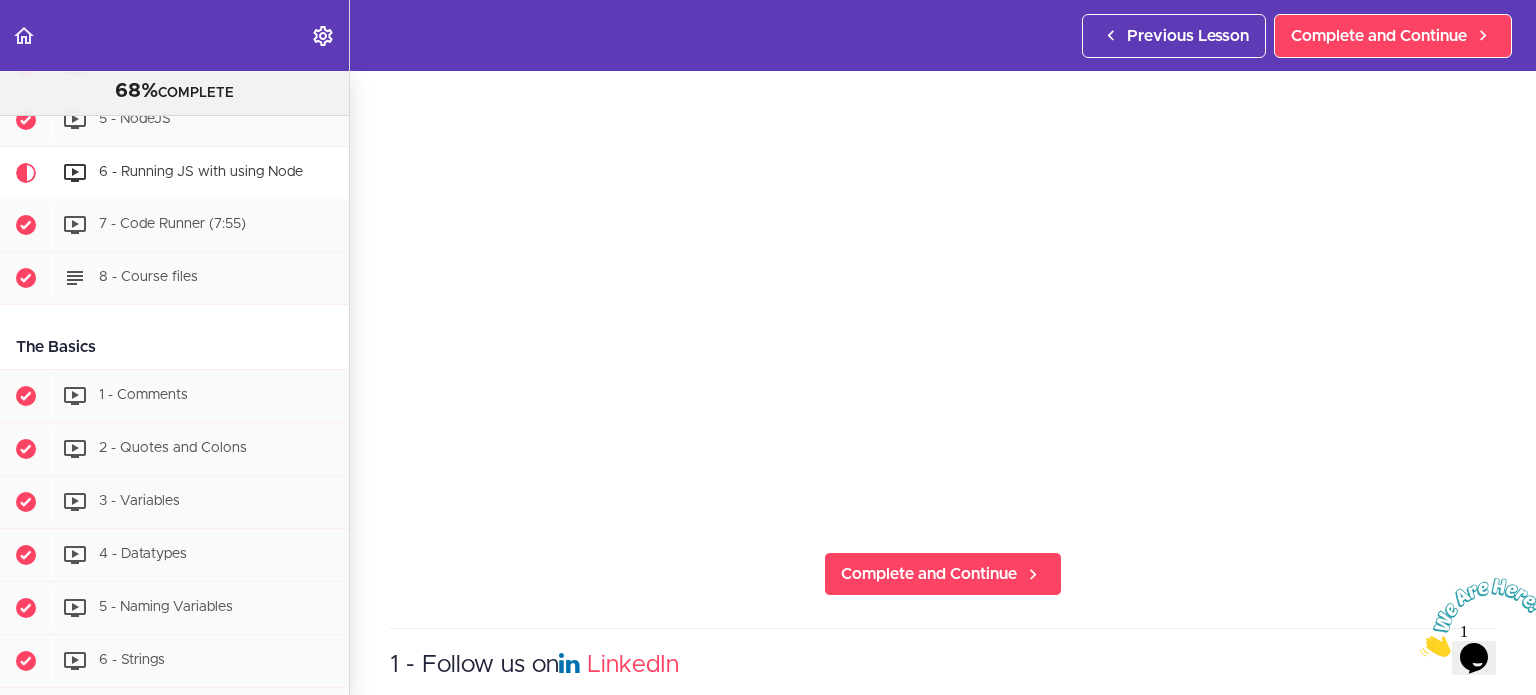 click on "1 - Follow us on     LinkedIn" at bounding box center [943, 665] 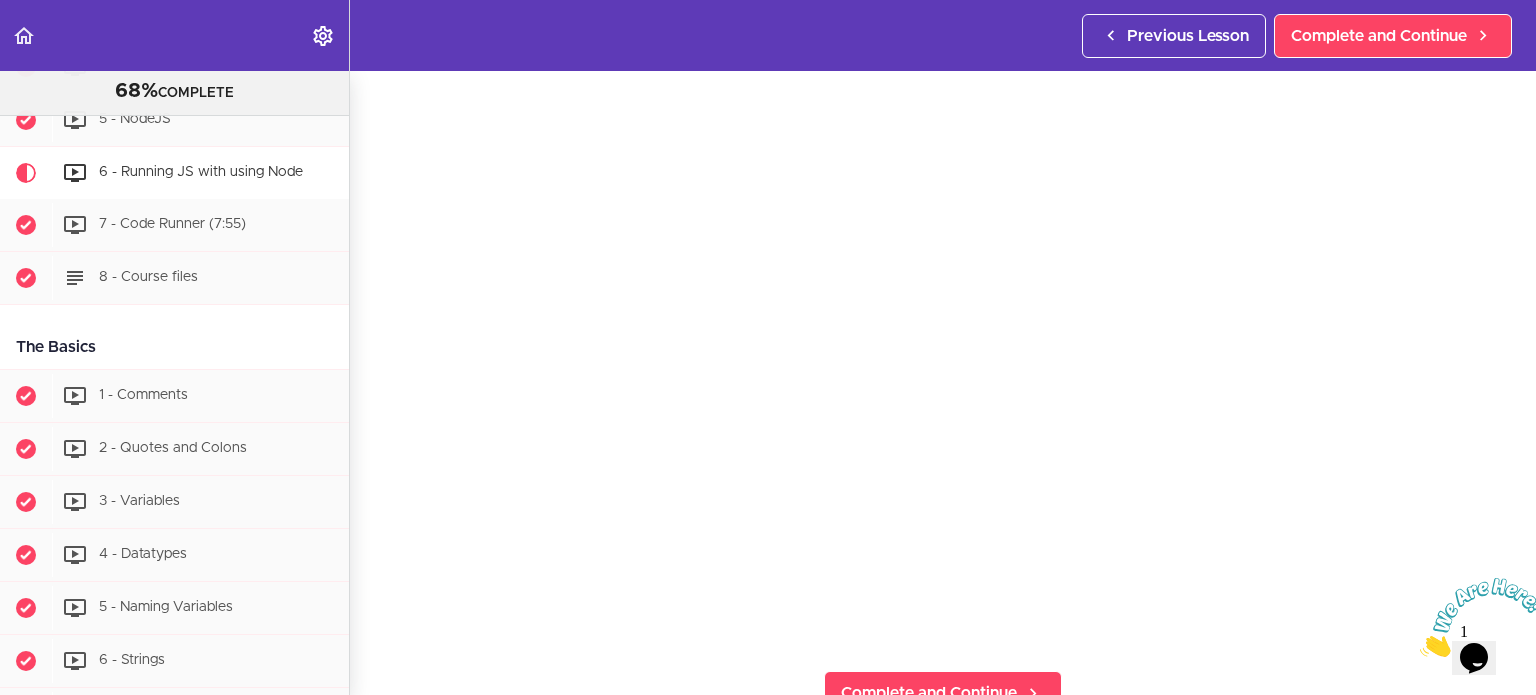 scroll, scrollTop: 147, scrollLeft: 0, axis: vertical 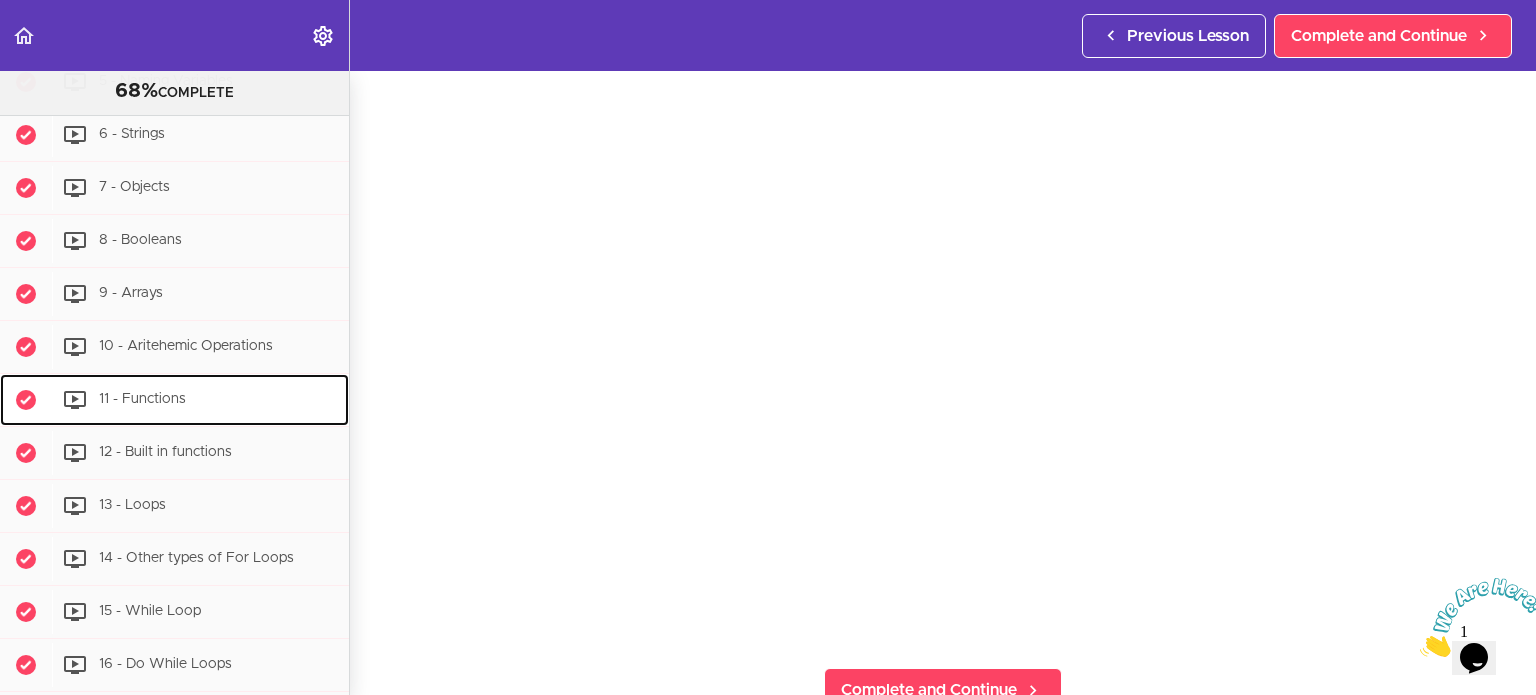 click on "11 - Functions" at bounding box center [200, 400] 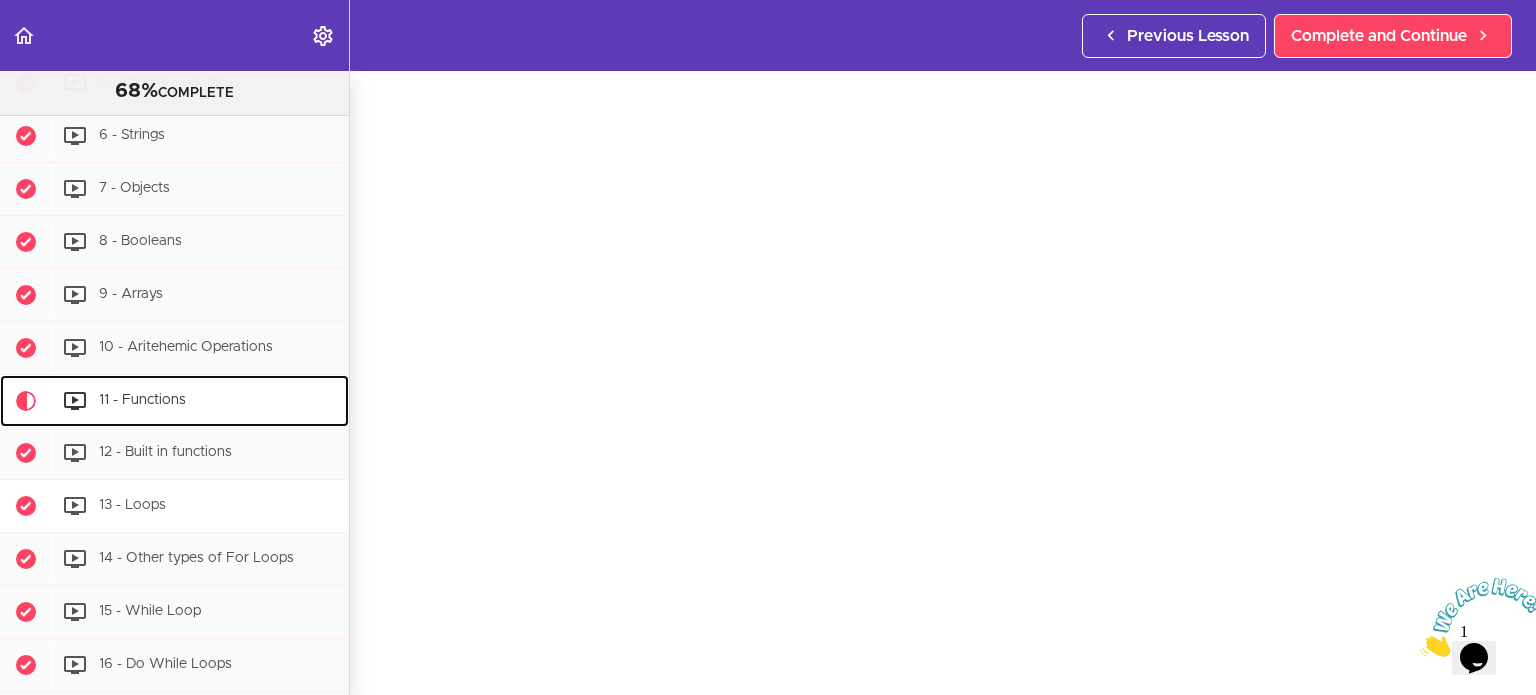 scroll, scrollTop: 1150, scrollLeft: 0, axis: vertical 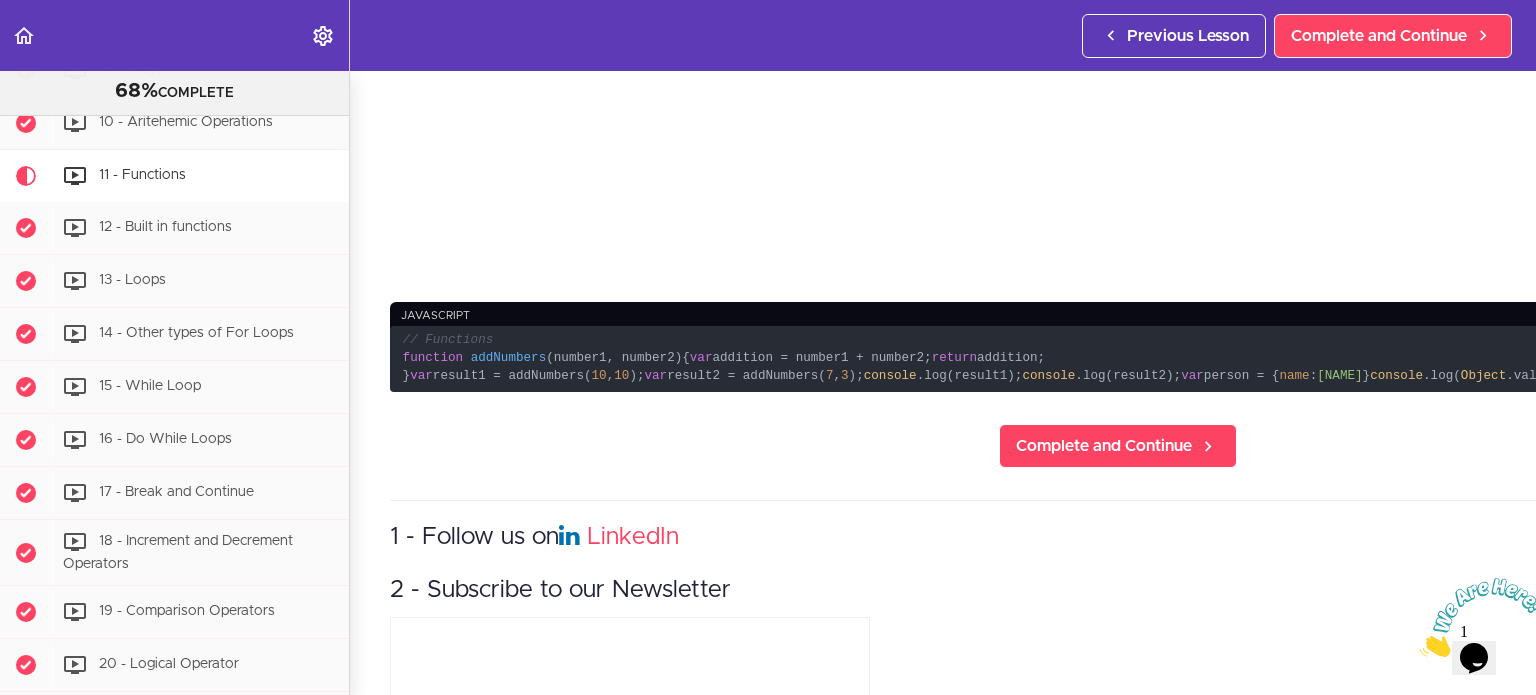 click on "// Functions
function   addNumbers ( number1, number2 )  {
var  addition = number1 + number2;
return  addition;
}
var  result1 = addNumbers( 10 ,  10 );
var  result2 = addNumbers( 7 ,  3 );
console .log(result1);
console .log(result2);
var  person = {
name :  "Jamila"
}
console .log( Object .values(person));
console .log( Object .keys(person));
console .log( "Jamila" .toUpperCase());
console .log( "Jamila" .toLocaleLowerCase());
console .log( "Jamila" .indexOf( "i" ));" at bounding box center [1118, 359] 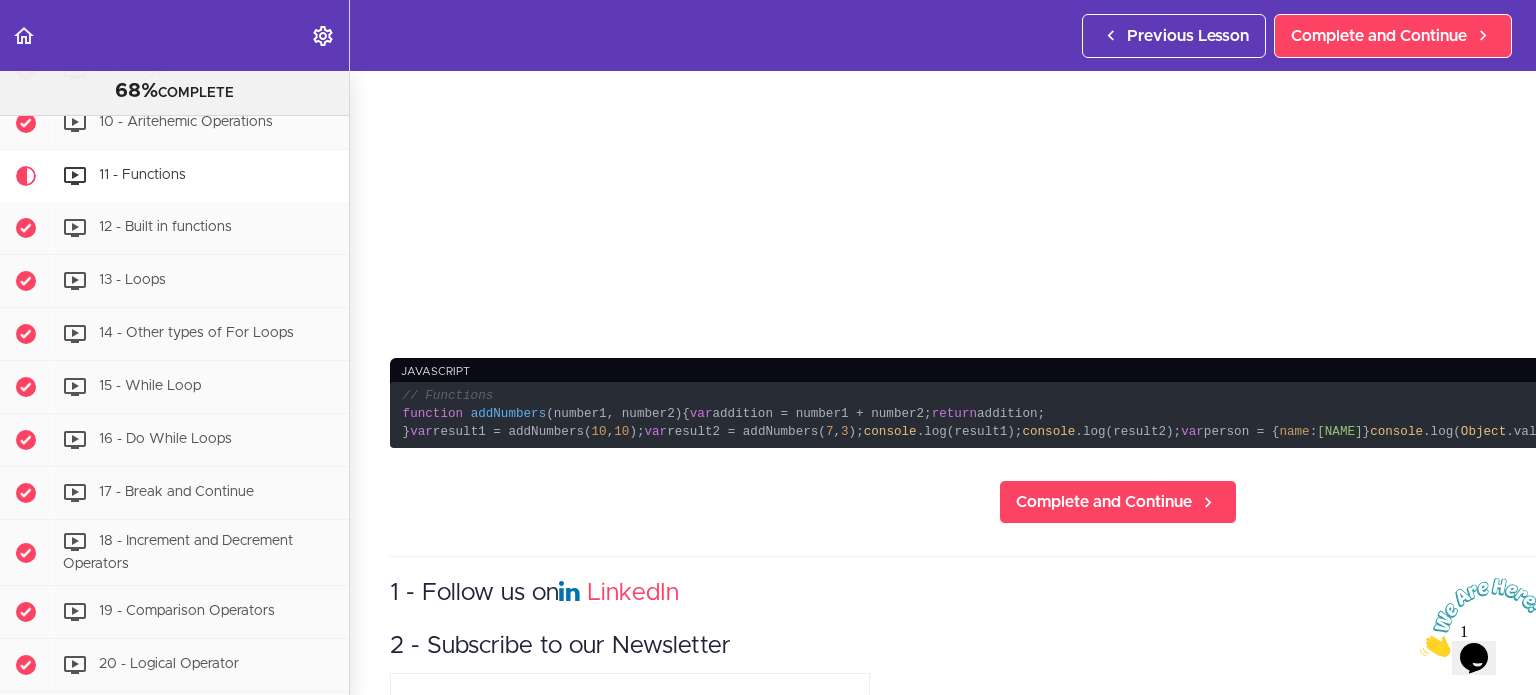 click on "// Functions
function   addNumbers ( number1, number2 )  {
var  addition = number1 + number2;
return  addition;
}
var  result1 = addNumbers( 10 ,  10 );
var  result2 = addNumbers( 7 ,  3 );
console .log(result1);
console .log(result2);
var  person = {
name :  "Jamila"
}
console .log( Object .values(person));
console .log( Object .keys(person));
console .log( "Jamila" .toUpperCase());
console .log( "Jamila" .toLocaleLowerCase());
console .log( "Jamila" .indexOf( "i" ));" at bounding box center [1118, 415] 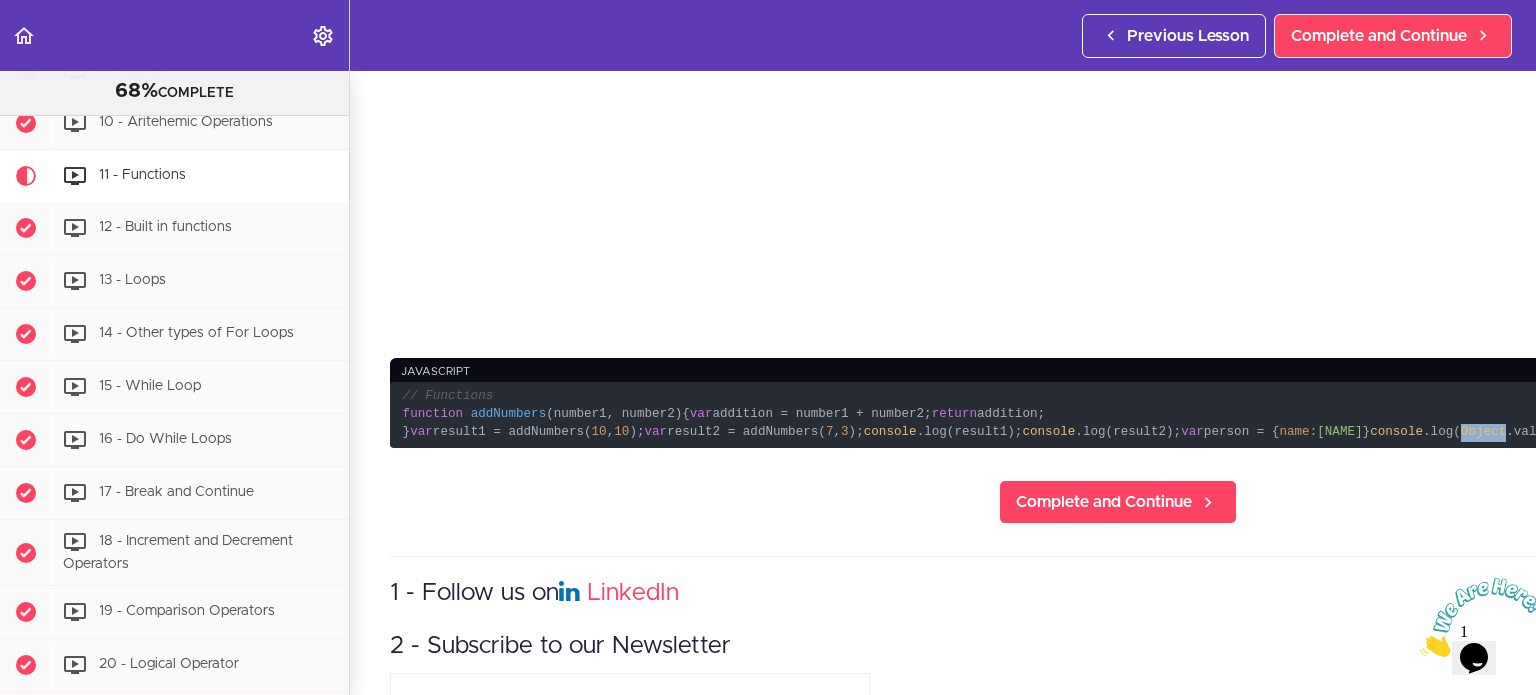 click on "// Functions
function   addNumbers ( number1, number2 )  {
var  addition = number1 + number2;
return  addition;
}
var  result1 = addNumbers( 10 ,  10 );
var  result2 = addNumbers( 7 ,  3 );
console .log(result1);
console .log(result2);
var  person = {
name :  "Jamila"
}
console .log( Object .values(person));
console .log( Object .keys(person));
console .log( "Jamila" .toUpperCase());
console .log( "Jamila" .toLocaleLowerCase());
console .log( "Jamila" .indexOf( "i" ));" at bounding box center (1118, 415) 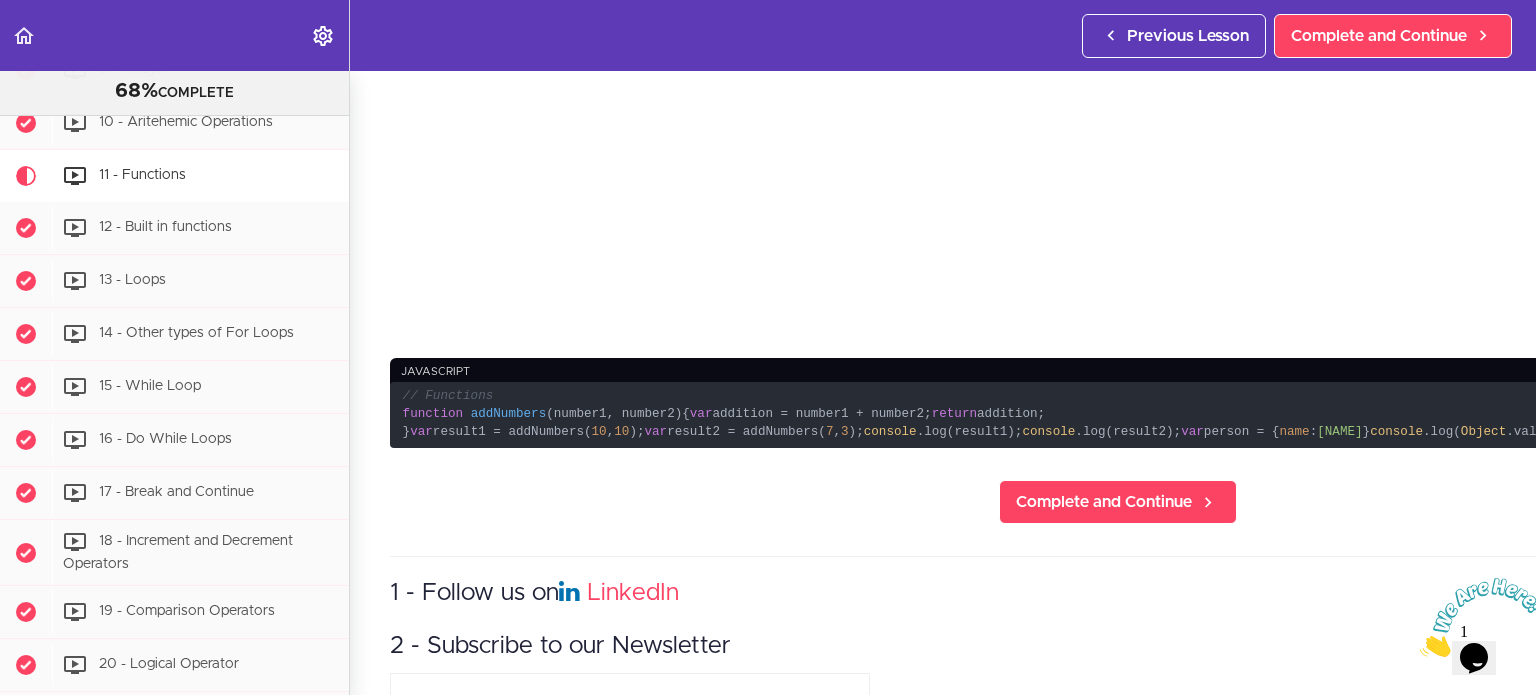 click on "// Functions
function   addNumbers ( number1, number2 )  {
var  addition = number1 + number2;
return  addition;
}
var  result1 = addNumbers( 10 ,  10 );
var  result2 = addNumbers( 7 ,  3 );
console .log(result1);
console .log(result2);
var  person = {
name :  "Jamila"
}
console .log( Object .values(person));
console .log( Object .keys(person));
console .log( "Jamila" .toUpperCase());
console .log( "Jamila" .toLocaleLowerCase());
console .log( "Jamila" .indexOf( "i" ));" at bounding box center (1118, 415) 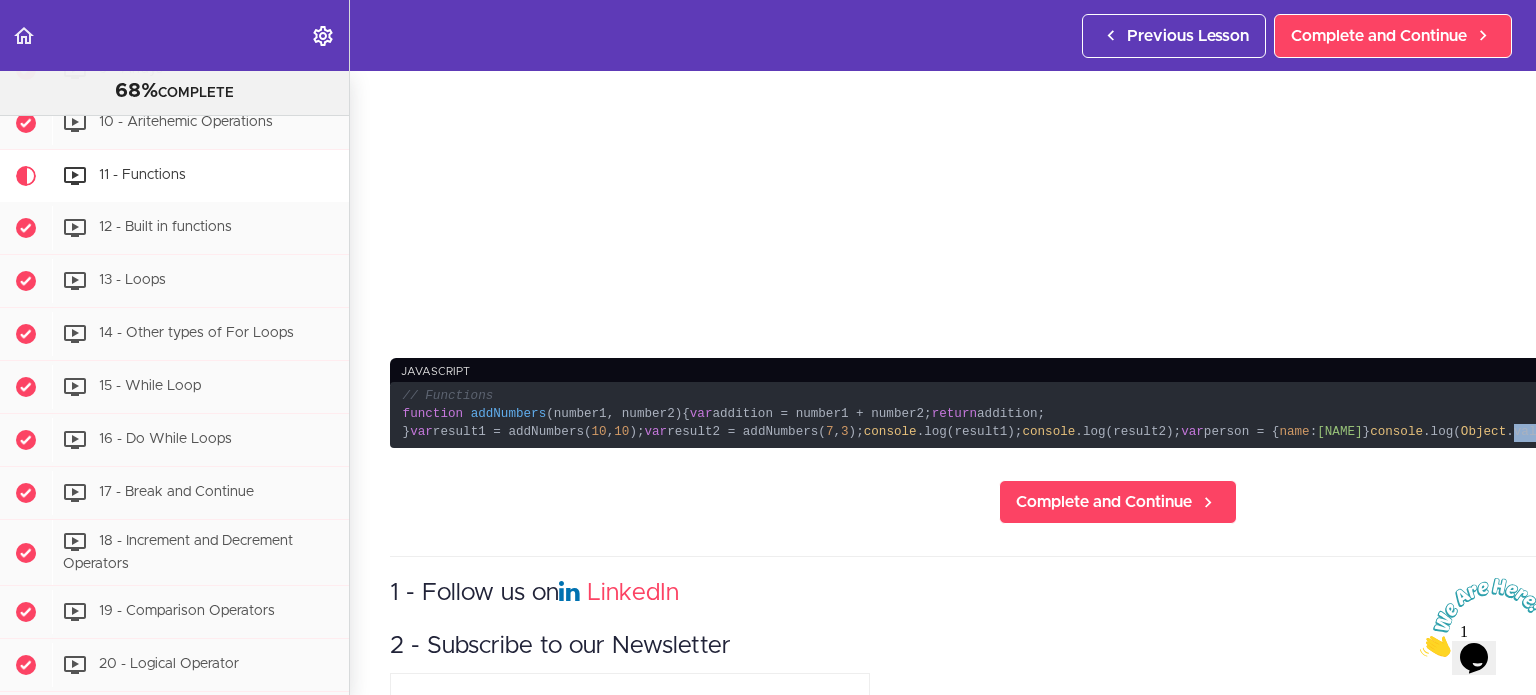 click on "// Functions
function   addNumbers ( number1, number2 )  {
var  addition = number1 + number2;
return  addition;
}
var  result1 = addNumbers( 10 ,  10 );
var  result2 = addNumbers( 7 ,  3 );
console .log(result1);
console .log(result2);
var  person = {
name :  "Jamila"
}
console .log( Object .values(person));
console .log( Object .keys(person));
console .log( "Jamila" .toUpperCase());
console .log( "Jamila" .toLocaleLowerCase());
console .log( "Jamila" .indexOf( "i" ));" at bounding box center (1118, 415) 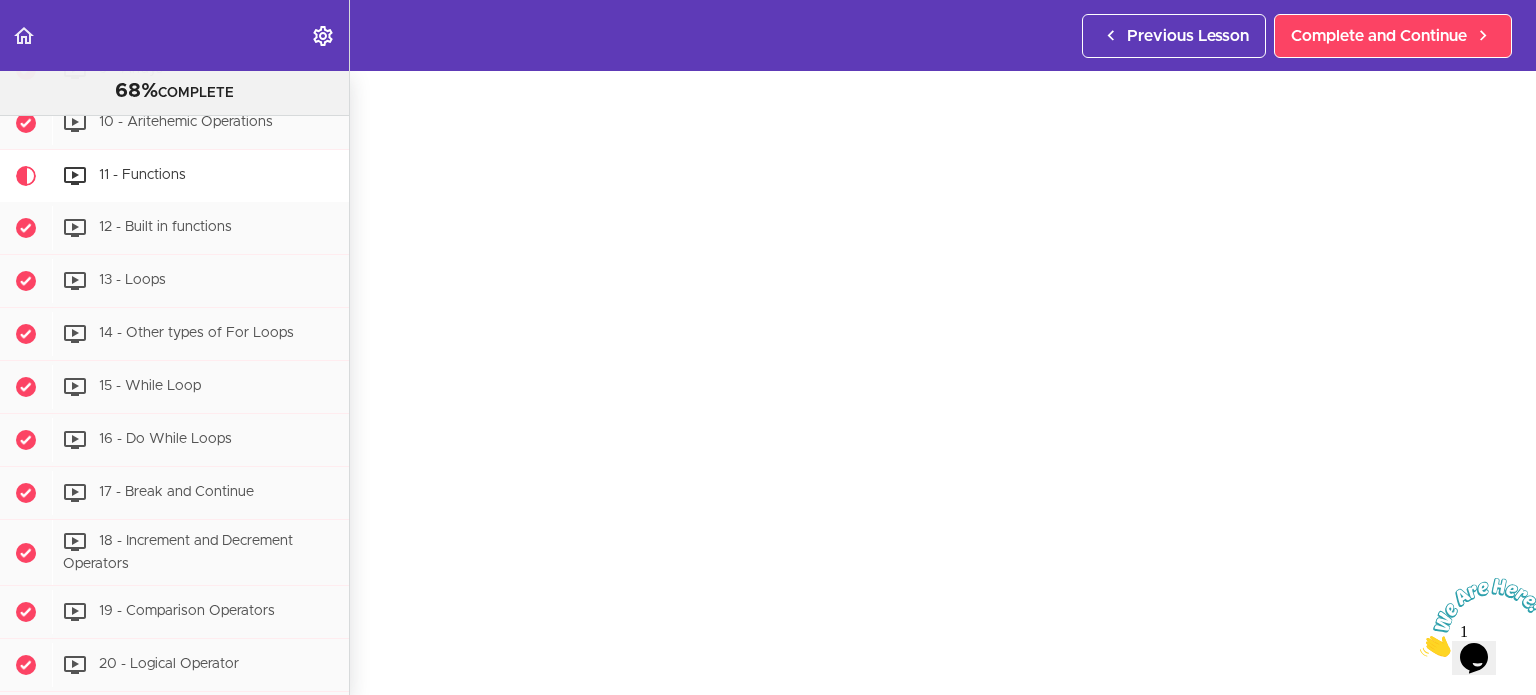 scroll, scrollTop: 302, scrollLeft: 0, axis: vertical 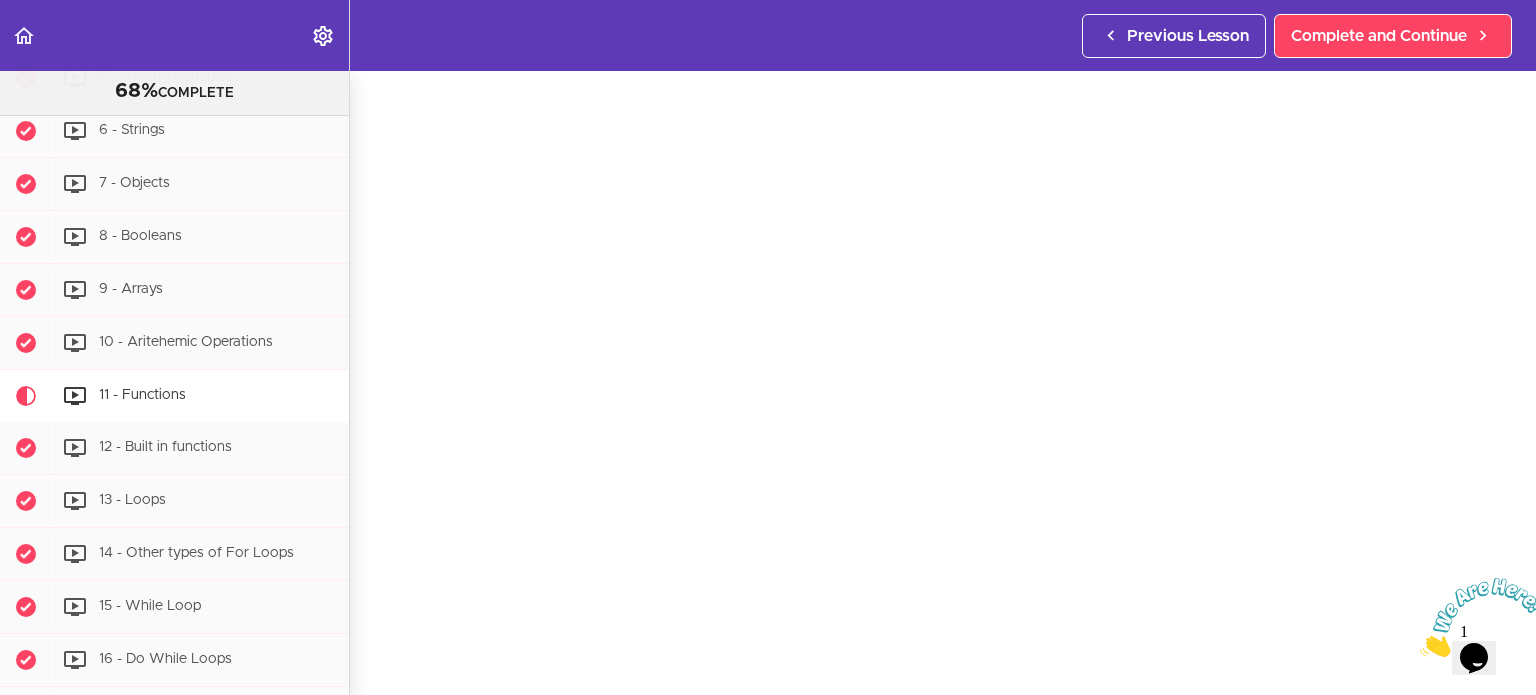 click at bounding box center (1420, 651) 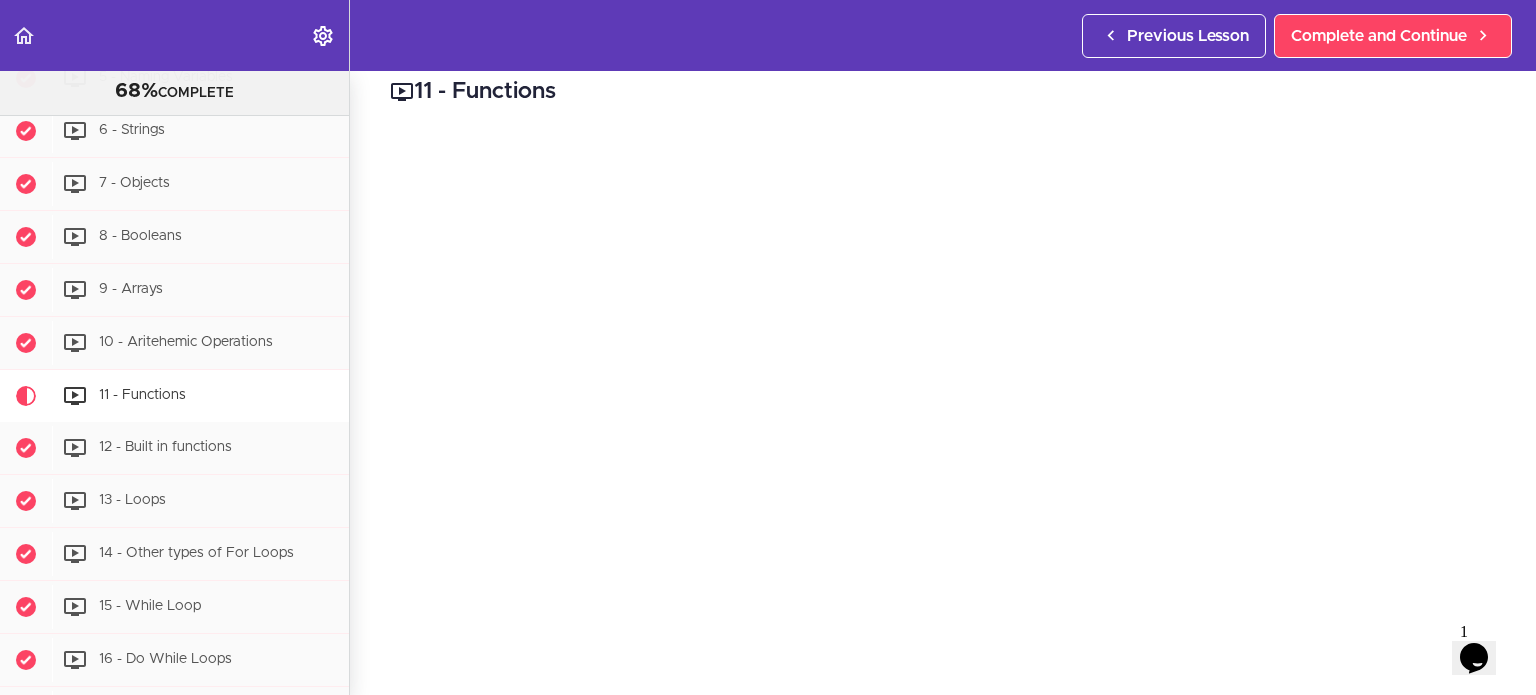 scroll, scrollTop: 23, scrollLeft: 0, axis: vertical 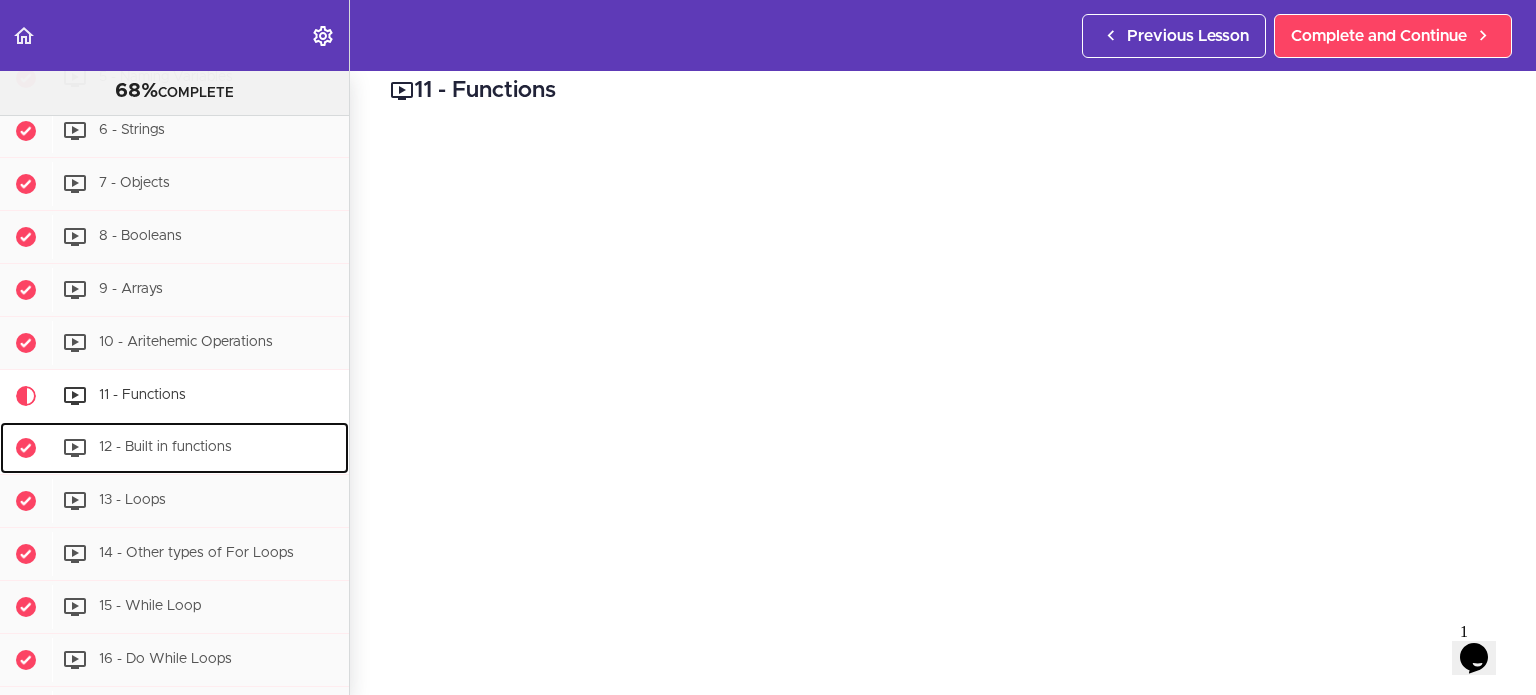 click on "12 - Built in functions" at bounding box center (200, 448) 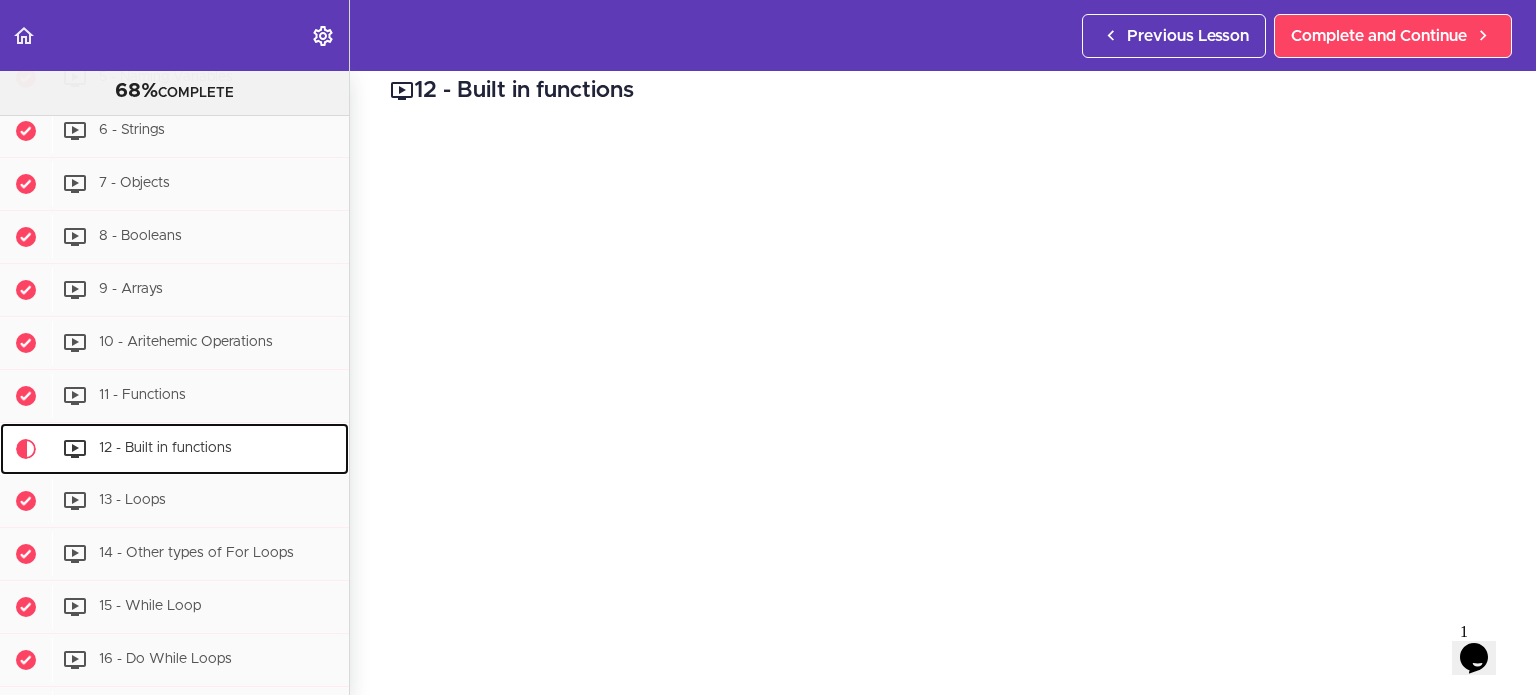 scroll, scrollTop: 0, scrollLeft: 0, axis: both 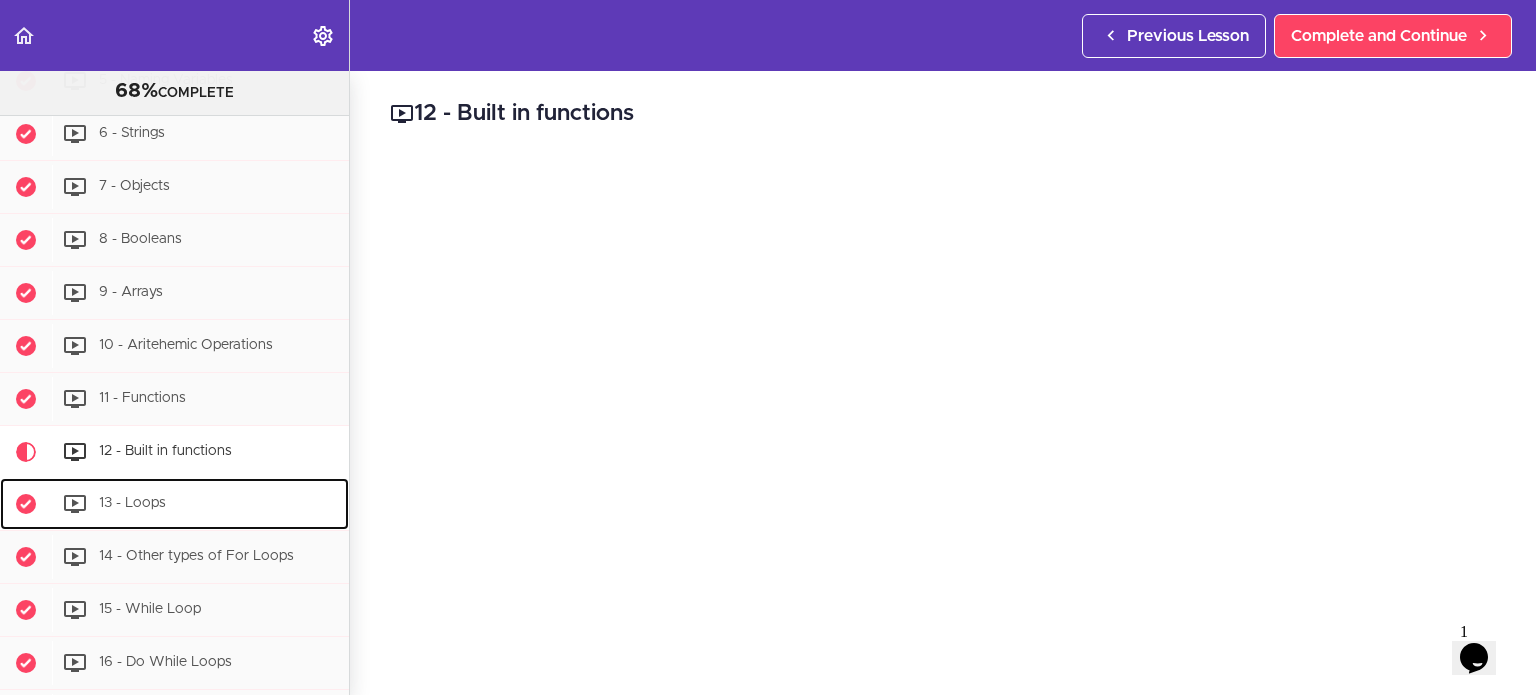 click on "13 - Loops" at bounding box center [200, 504] 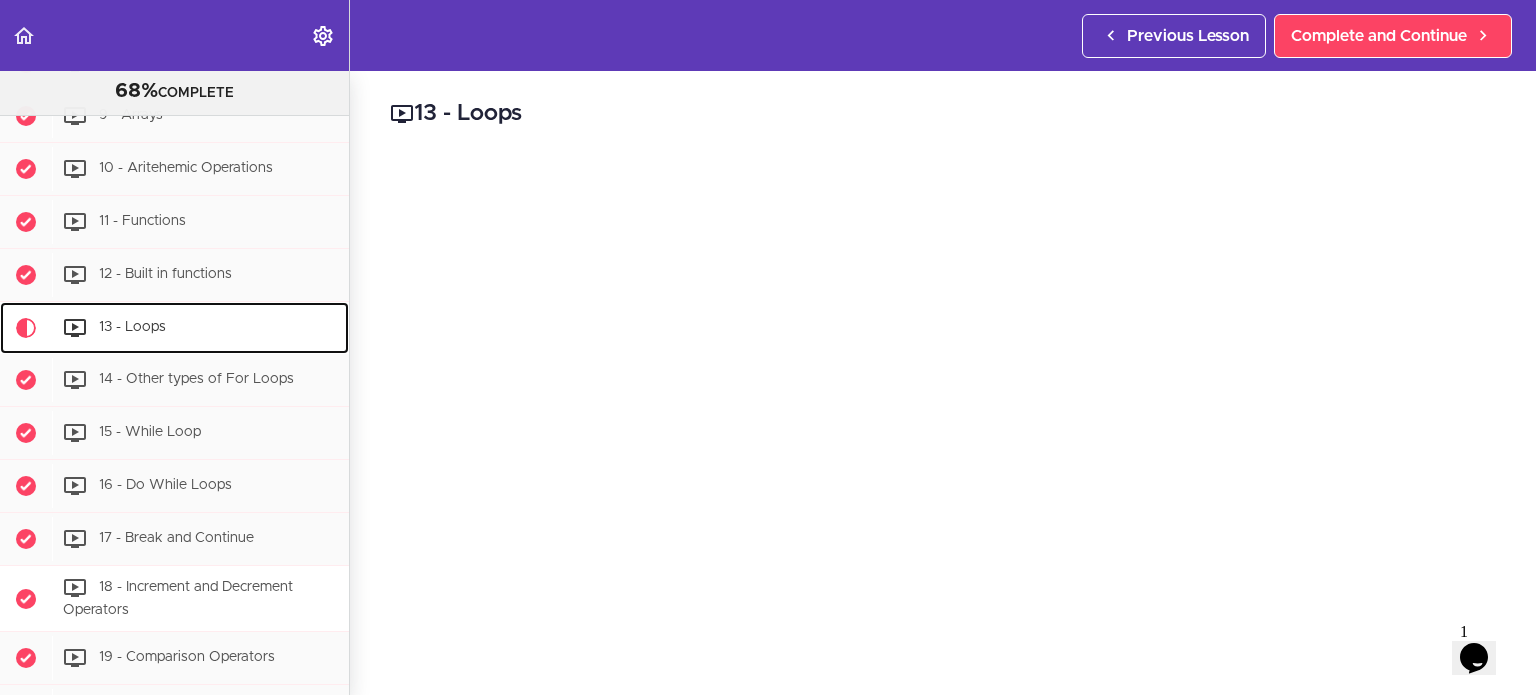 scroll, scrollTop: 1244, scrollLeft: 0, axis: vertical 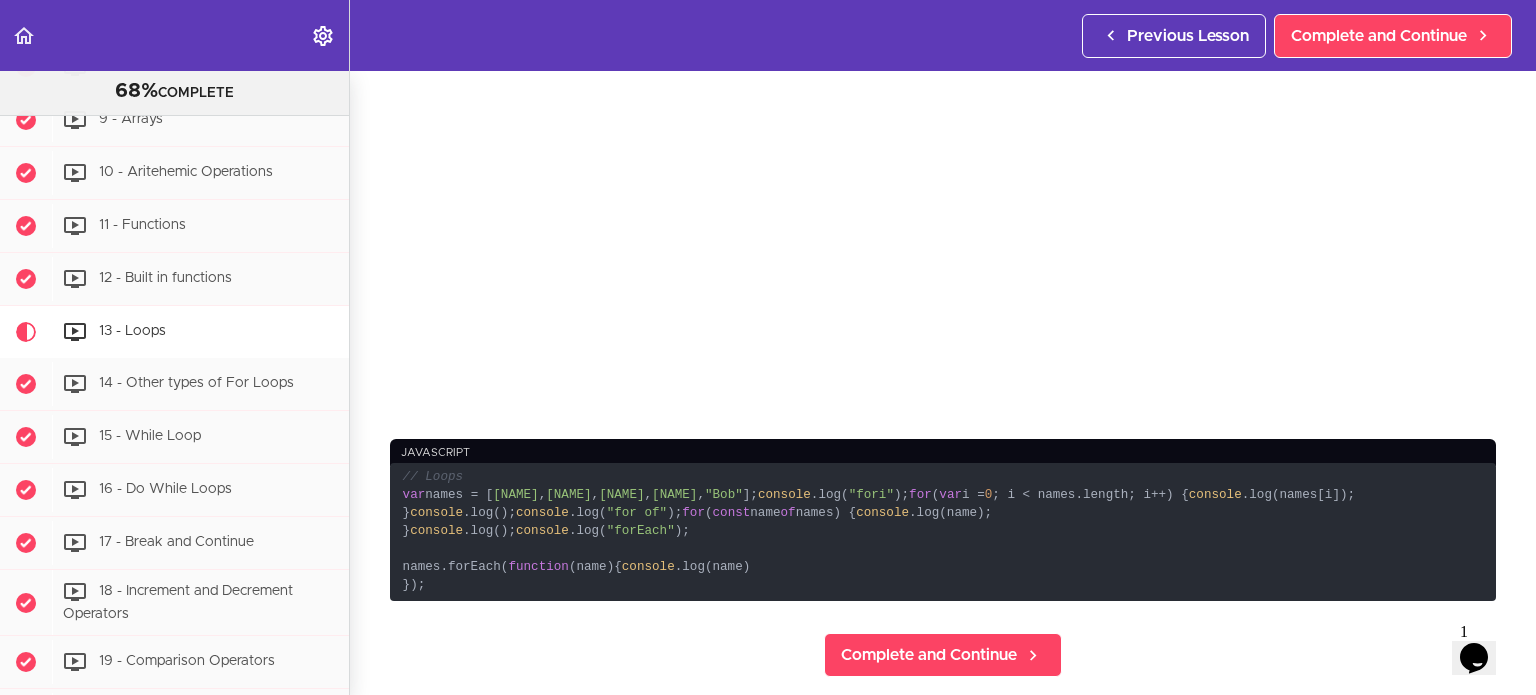 click on ""Alex"" at bounding box center [515, 495] 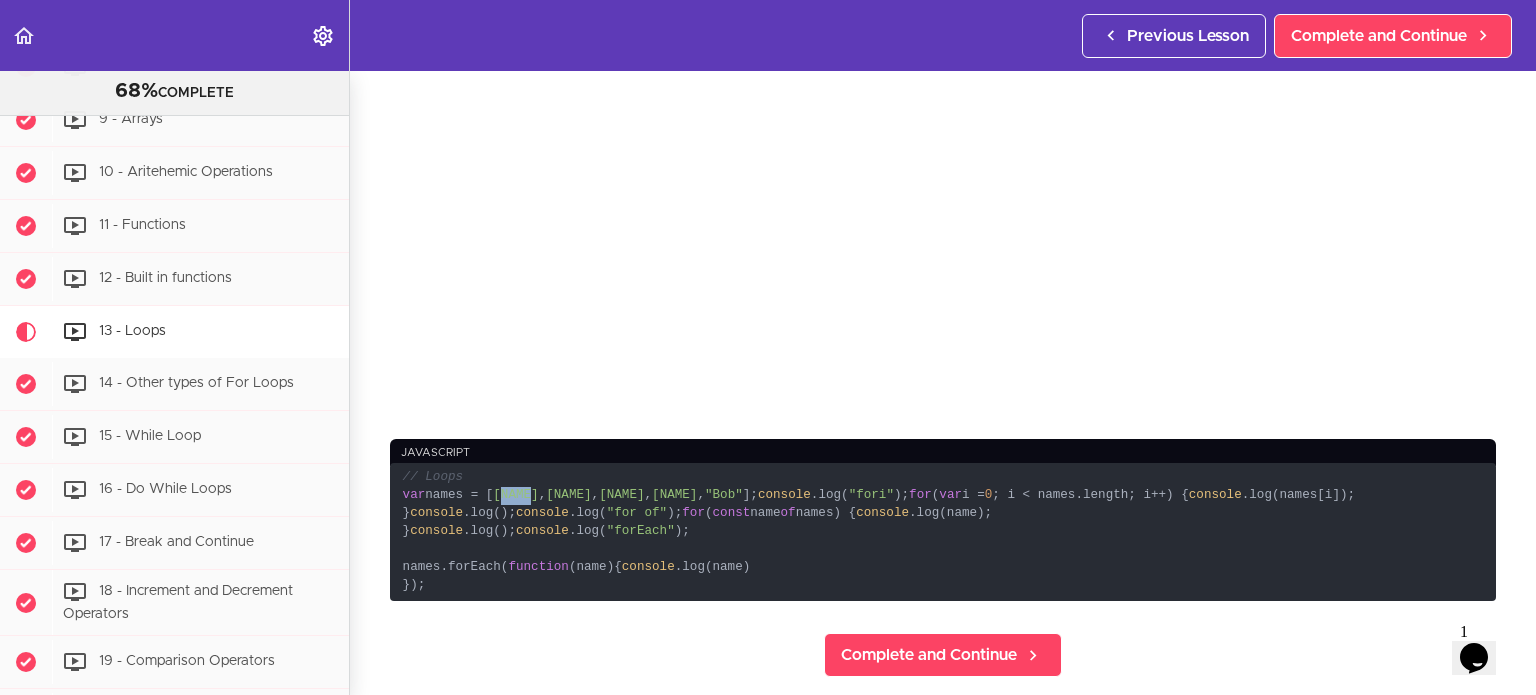 click on ""Alex"" at bounding box center (515, 495) 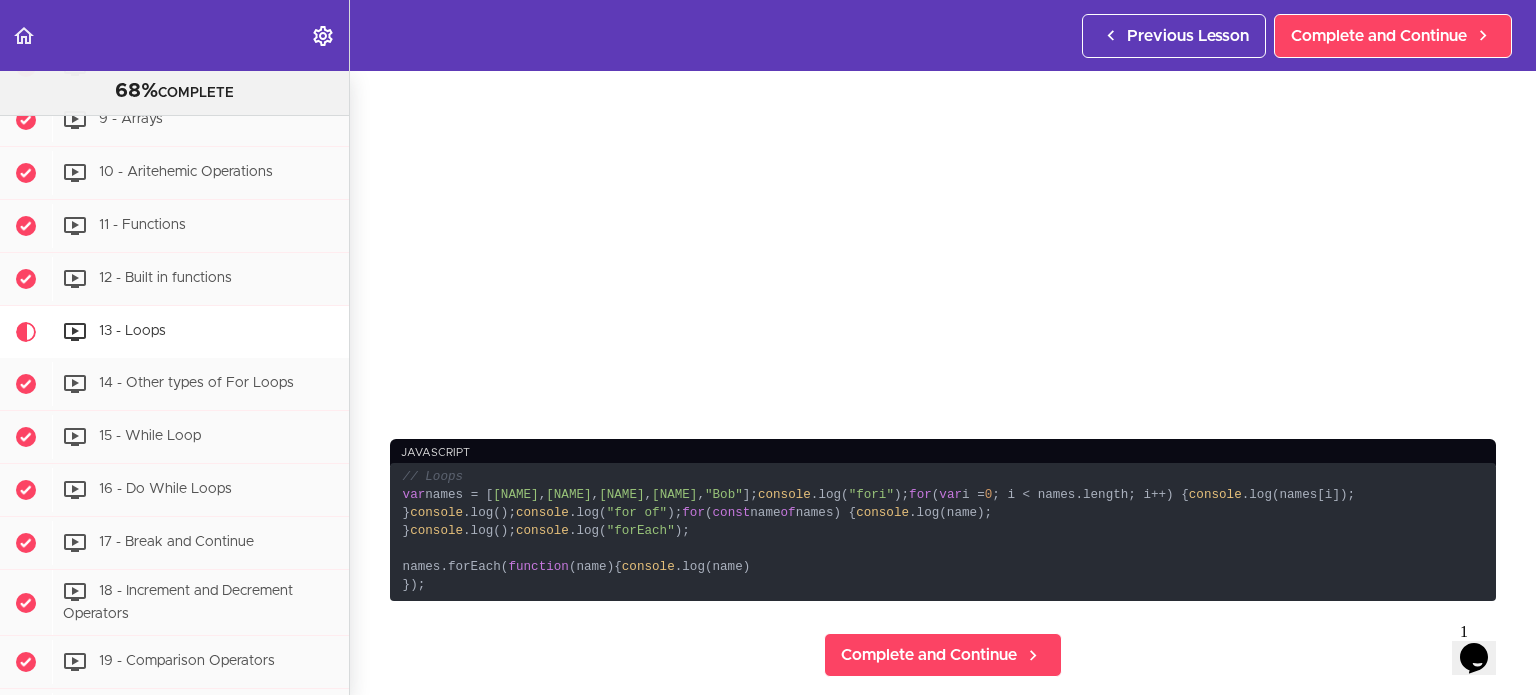 click on ""Jamila"" at bounding box center [568, 495] 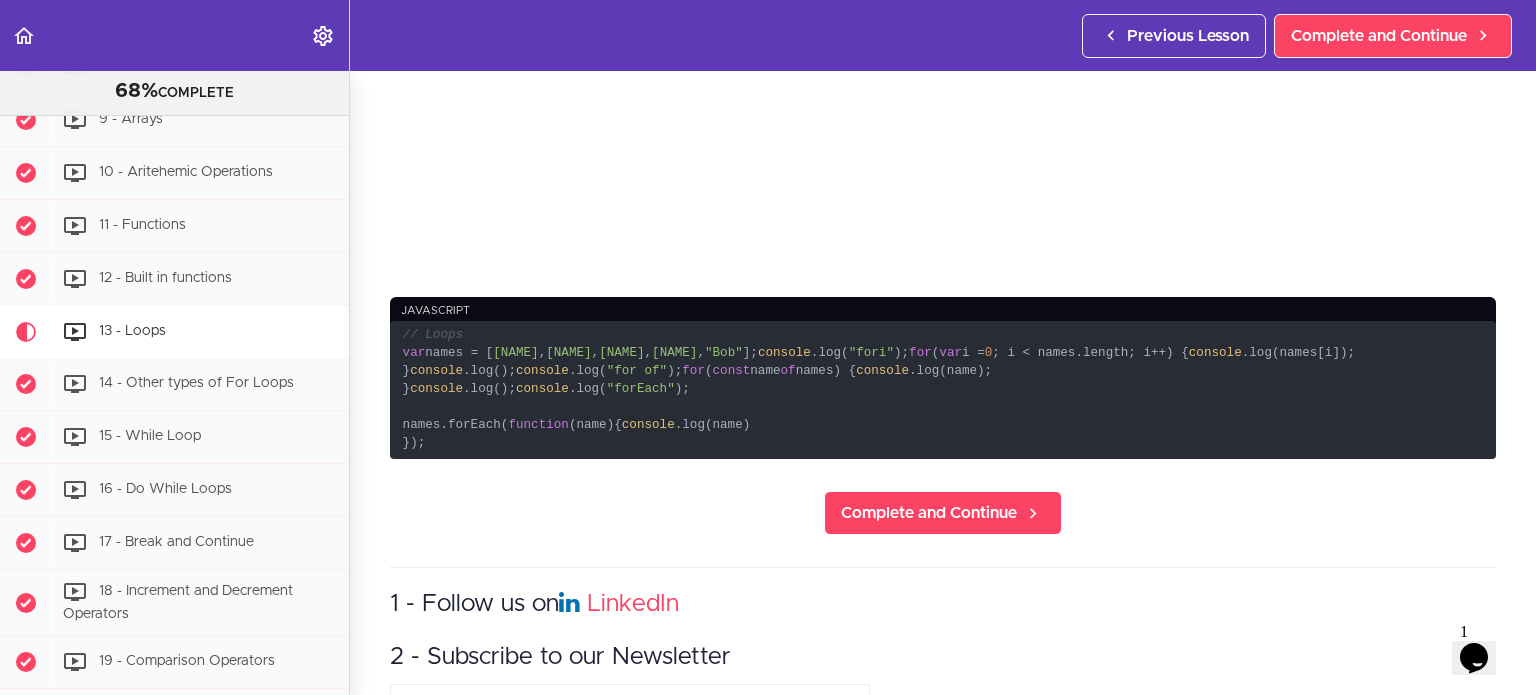 scroll, scrollTop: 518, scrollLeft: 0, axis: vertical 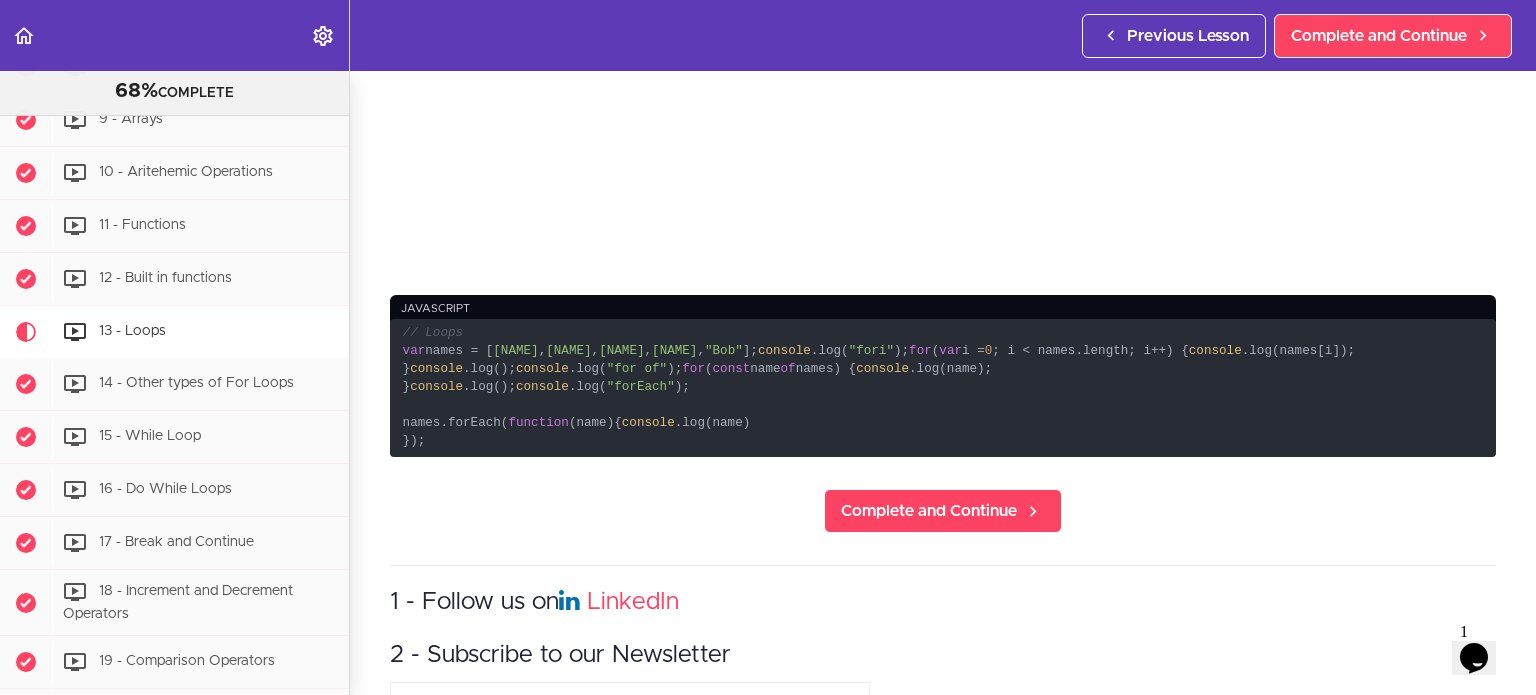 click on ""fori"" at bounding box center [871, 351] 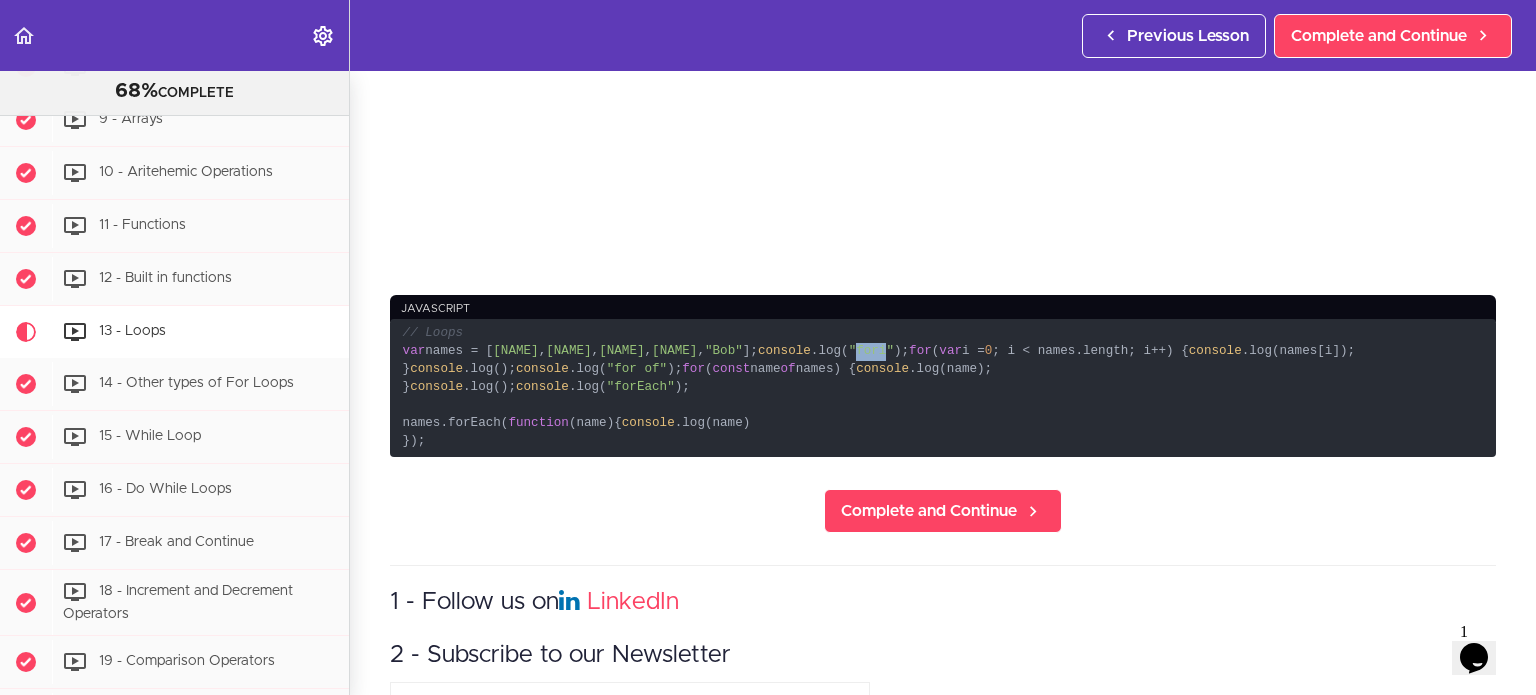click on ""fori"" at bounding box center [871, 351] 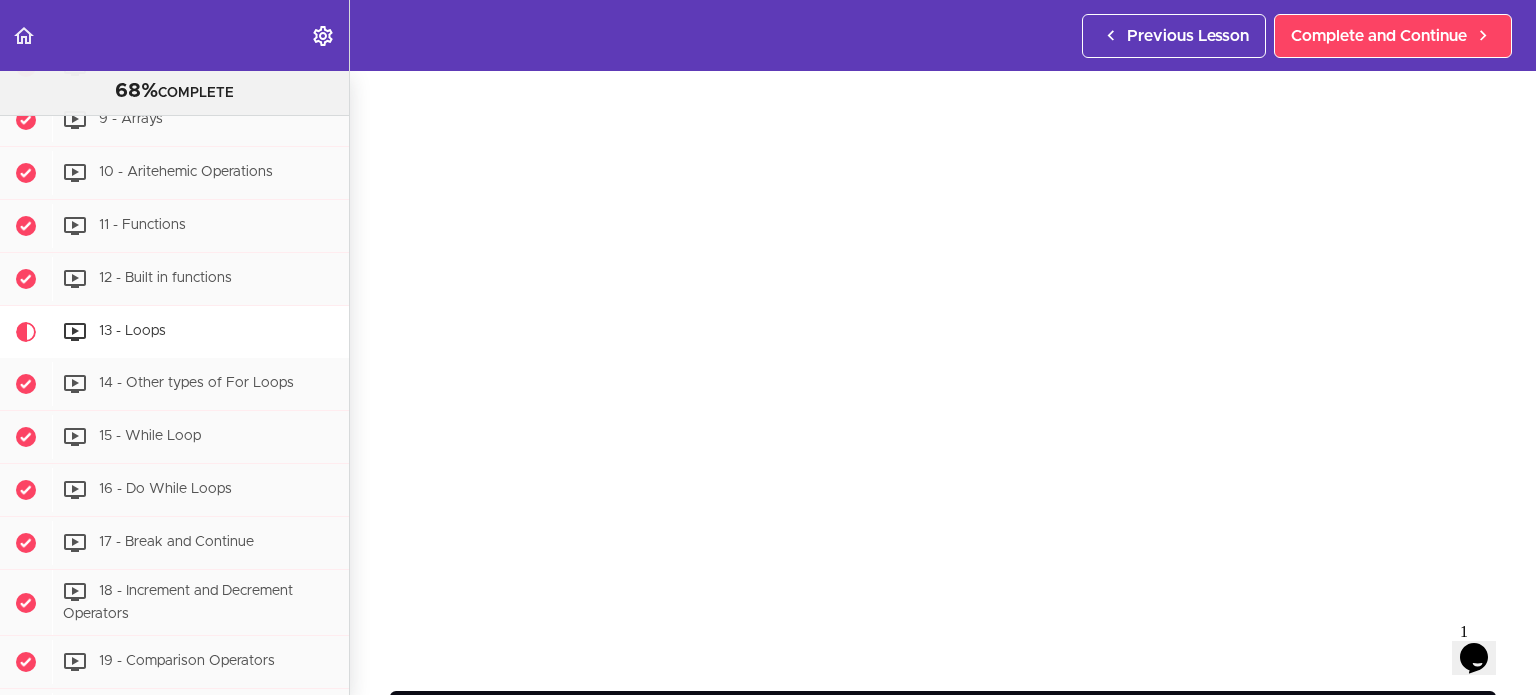 scroll, scrollTop: 130, scrollLeft: 0, axis: vertical 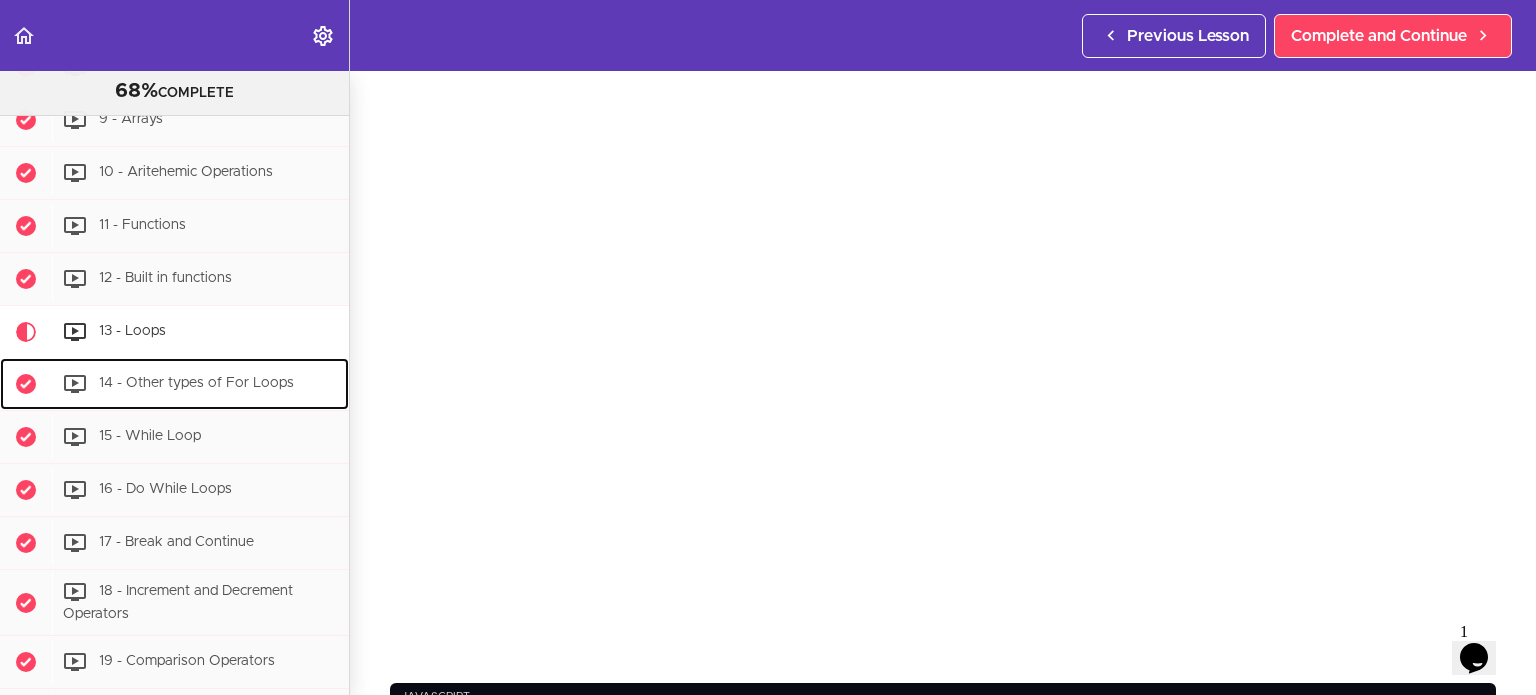 click on "14 - Other types of For Loops" at bounding box center [196, 383] 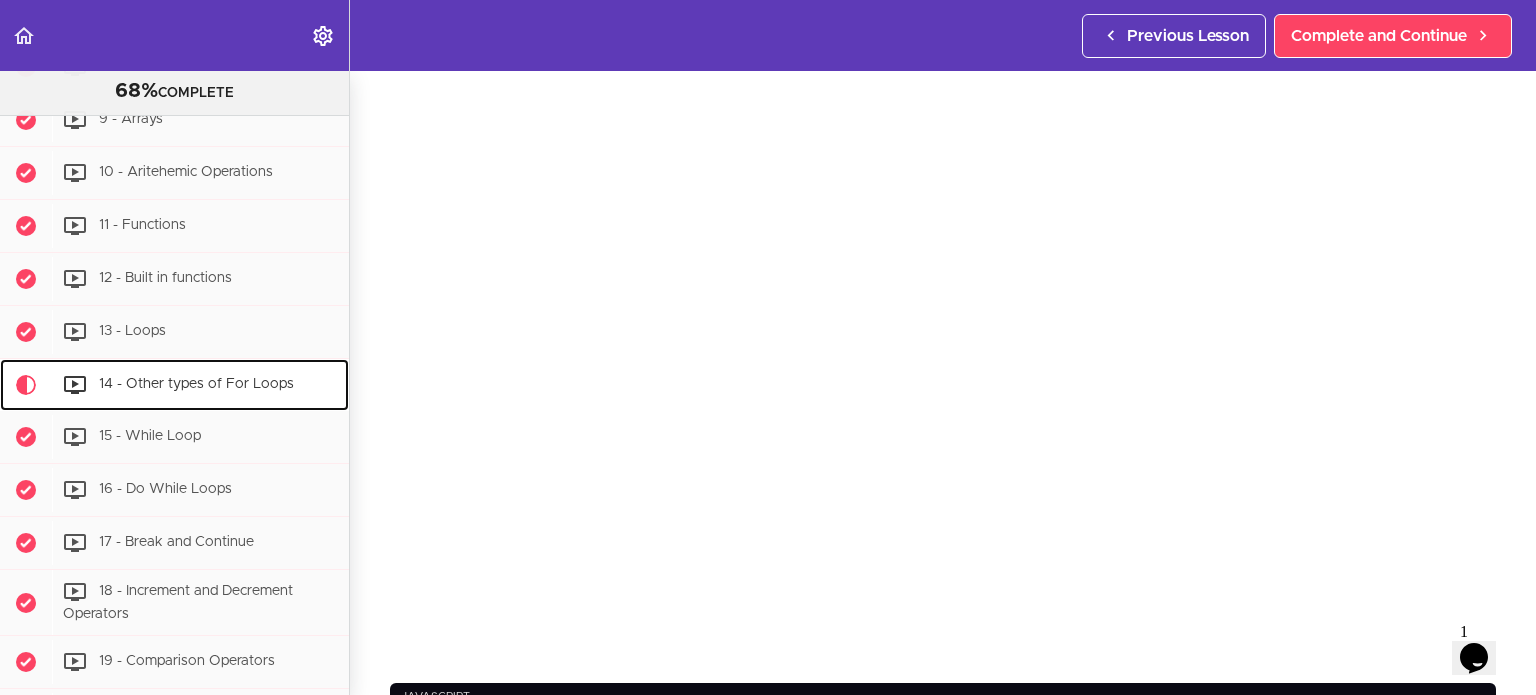 scroll, scrollTop: 4, scrollLeft: 0, axis: vertical 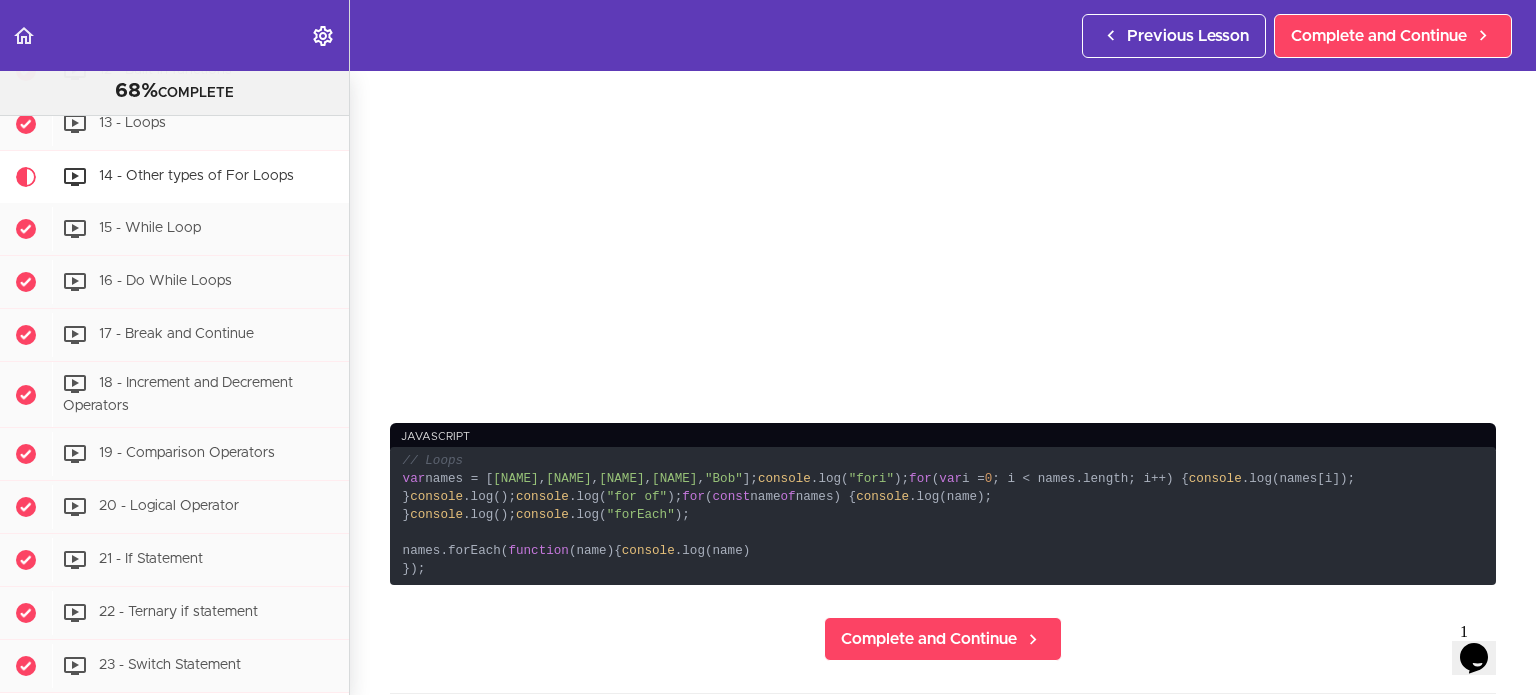click on "// Loops
var  names = [
"Alex" ,
"Jamila" ,
"Joe" ,
"Aisha" ,
"Bob"
];
console .log( "fori" );
for  ( var  i =  0 ; i < names.length; i++) {
console .log(names[i]);
}
console .log();
console .log( "for of" );
for  ( const  name  of  names) {
console .log(name);
}
console .log();
console .log( "forEach" );
names.forEach( function ( name )  {
console .log(name)
});" at bounding box center [943, 516] 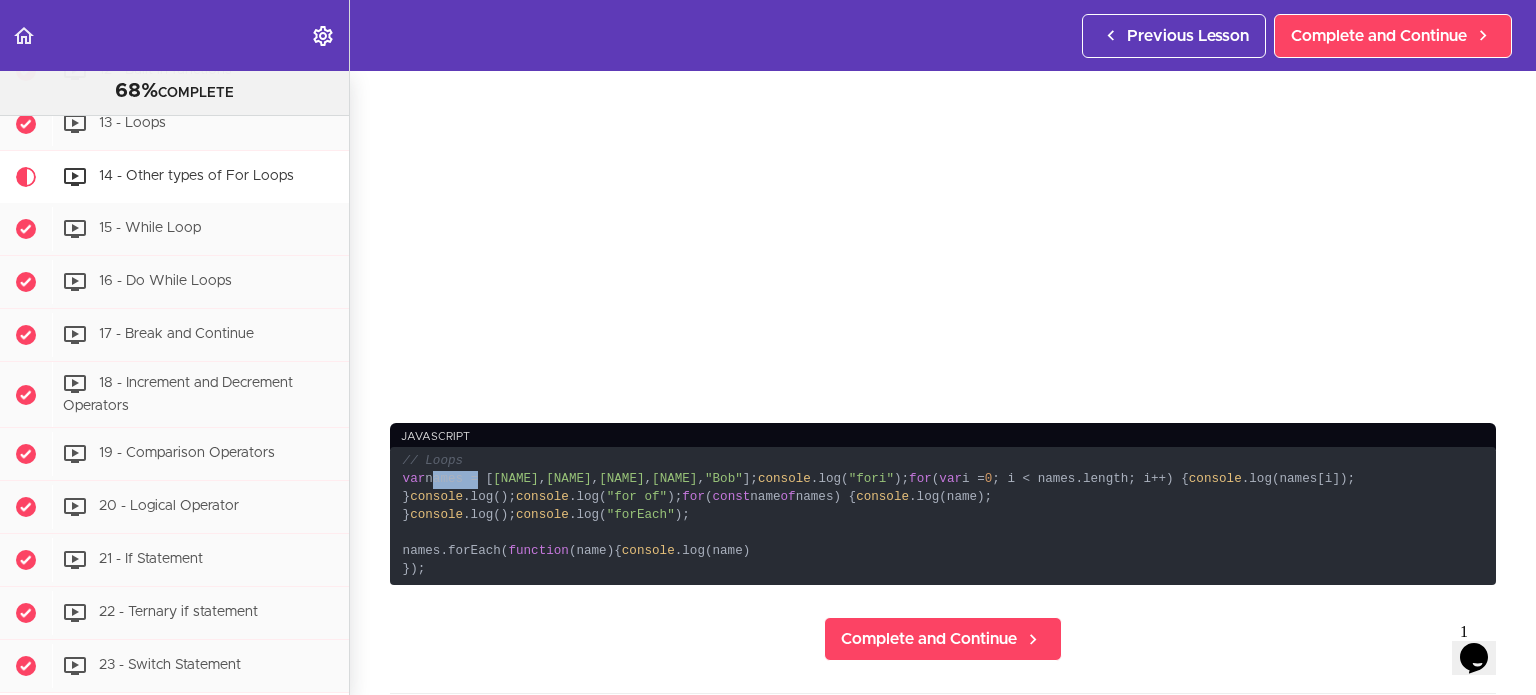 click on "// Loops
var  names = [
"Alex" ,
"Jamila" ,
"Joe" ,
"Aisha" ,
"Bob"
];
console .log( "fori" );
for  ( var  i =  0 ; i < names.length; i++) {
console .log(names[i]);
}
console .log();
console .log( "for of" );
for  ( const  name  of  names) {
console .log(name);
}
console .log();
console .log( "forEach" );
names.forEach( function ( name )  {
console .log(name)
});" at bounding box center [943, 516] 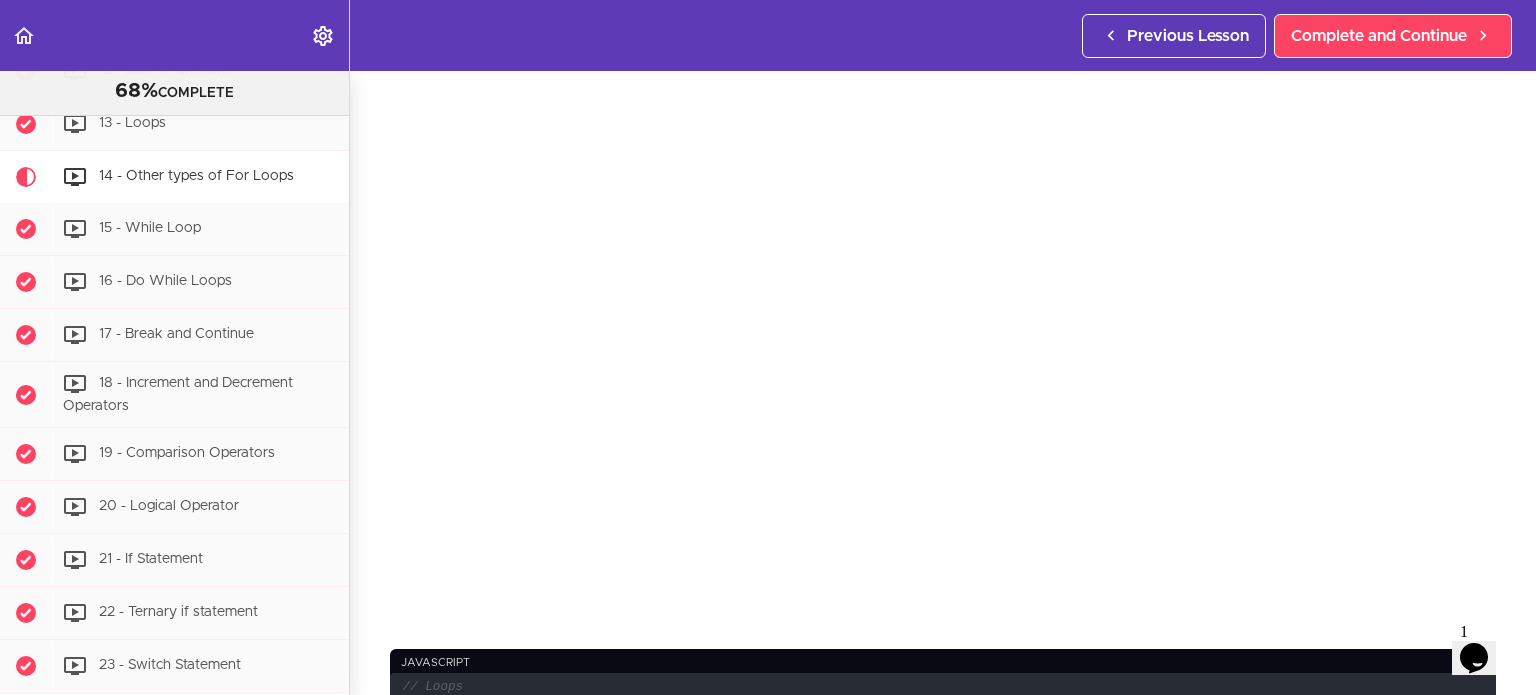 scroll, scrollTop: 156, scrollLeft: 0, axis: vertical 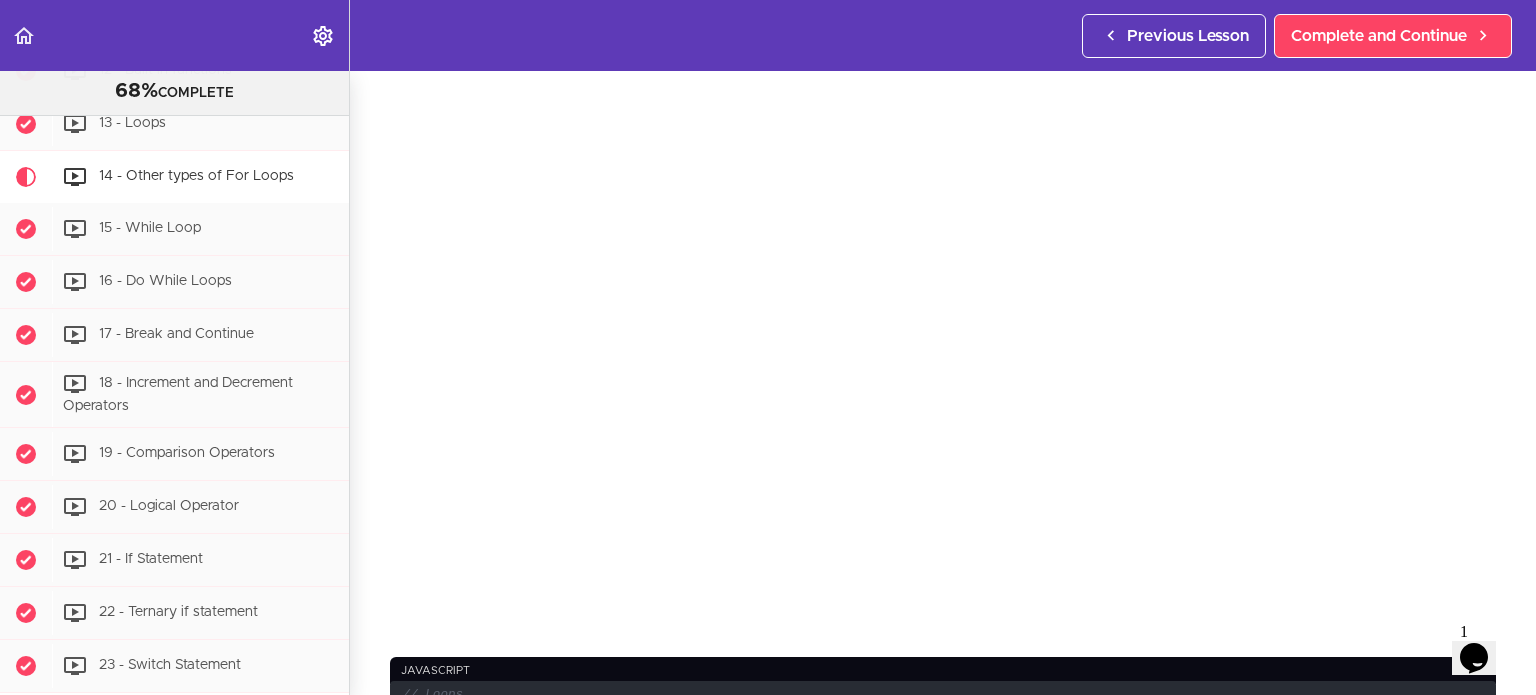 click 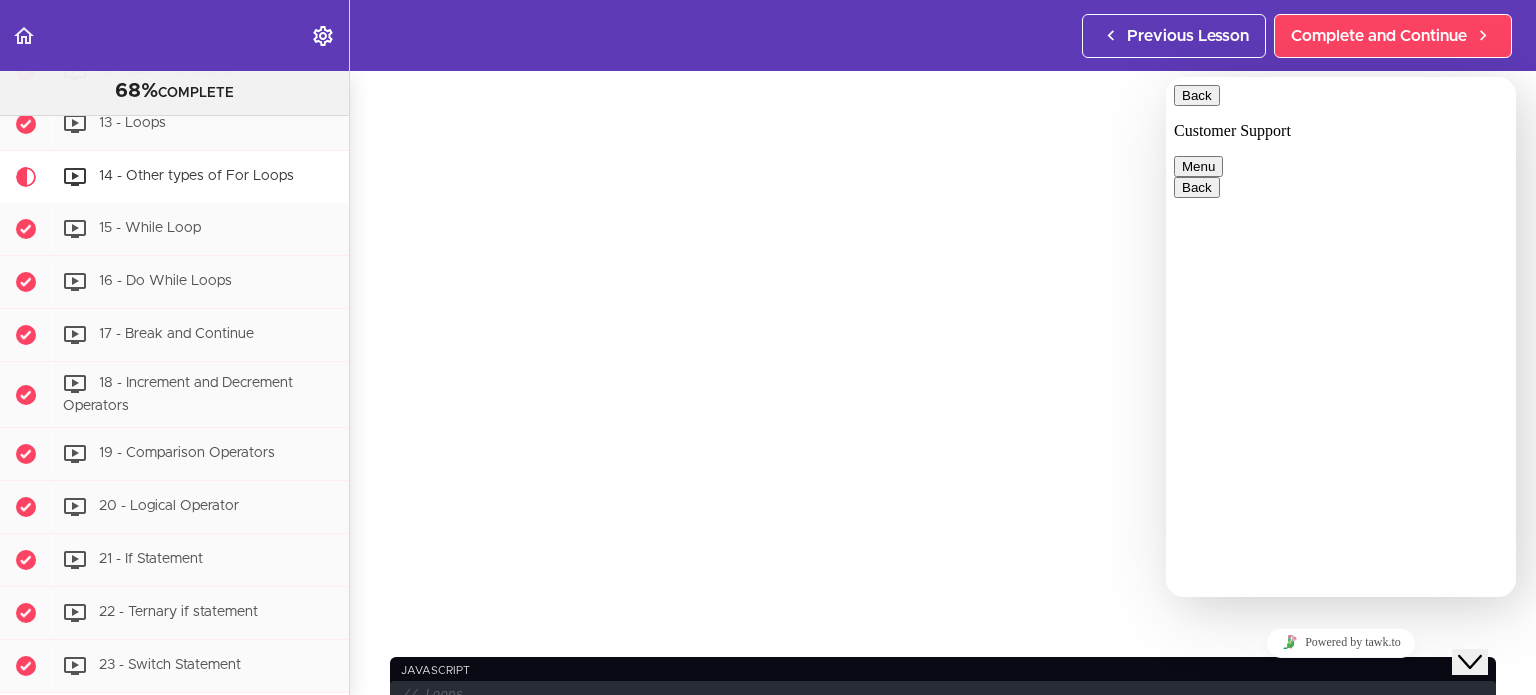click at bounding box center [1166, 77] 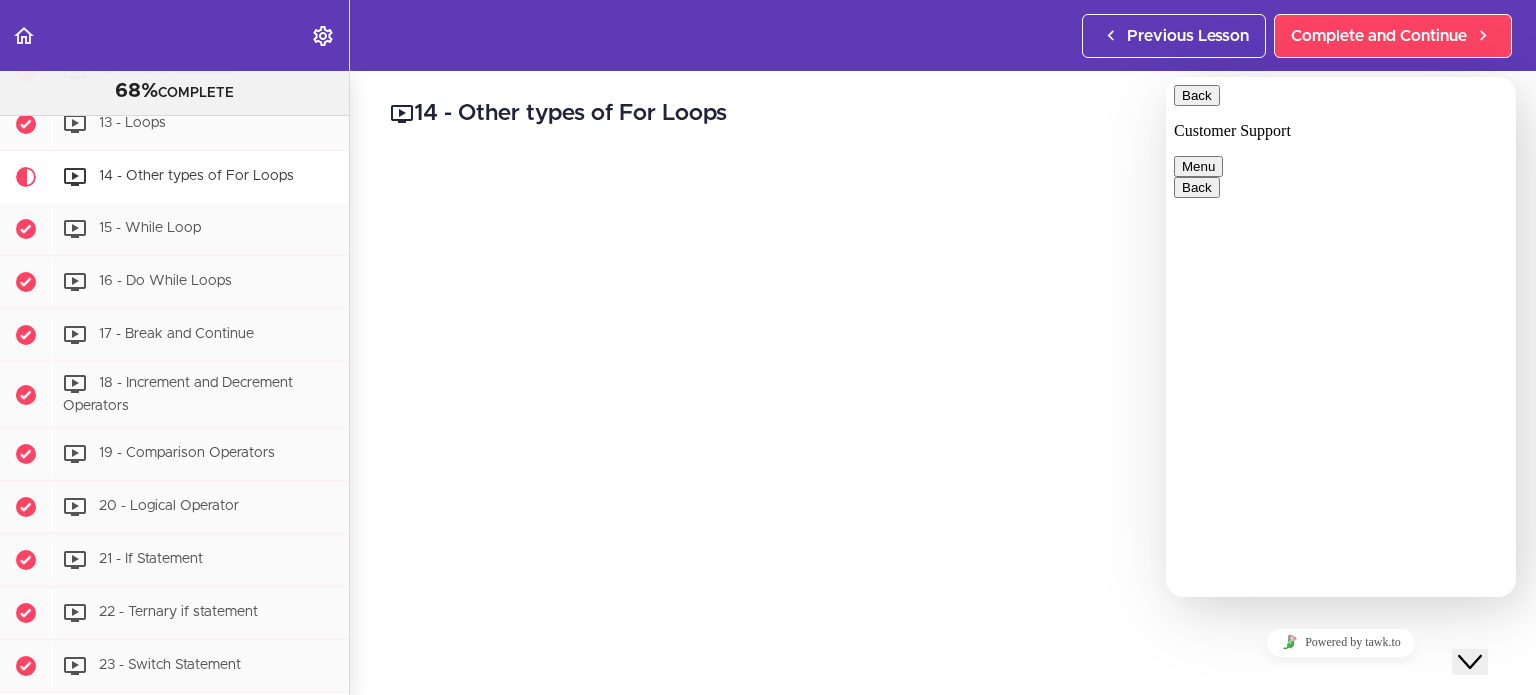 scroll, scrollTop: 372, scrollLeft: 0, axis: vertical 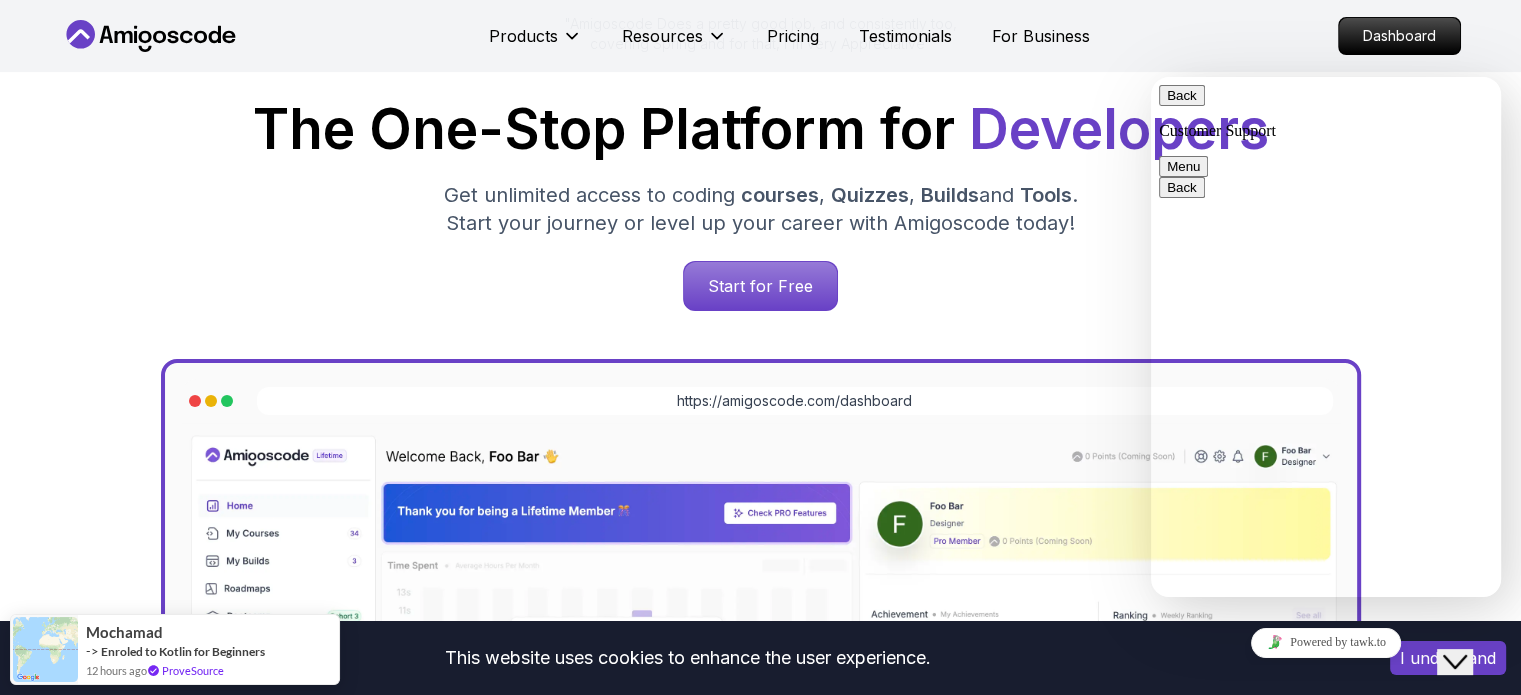 click 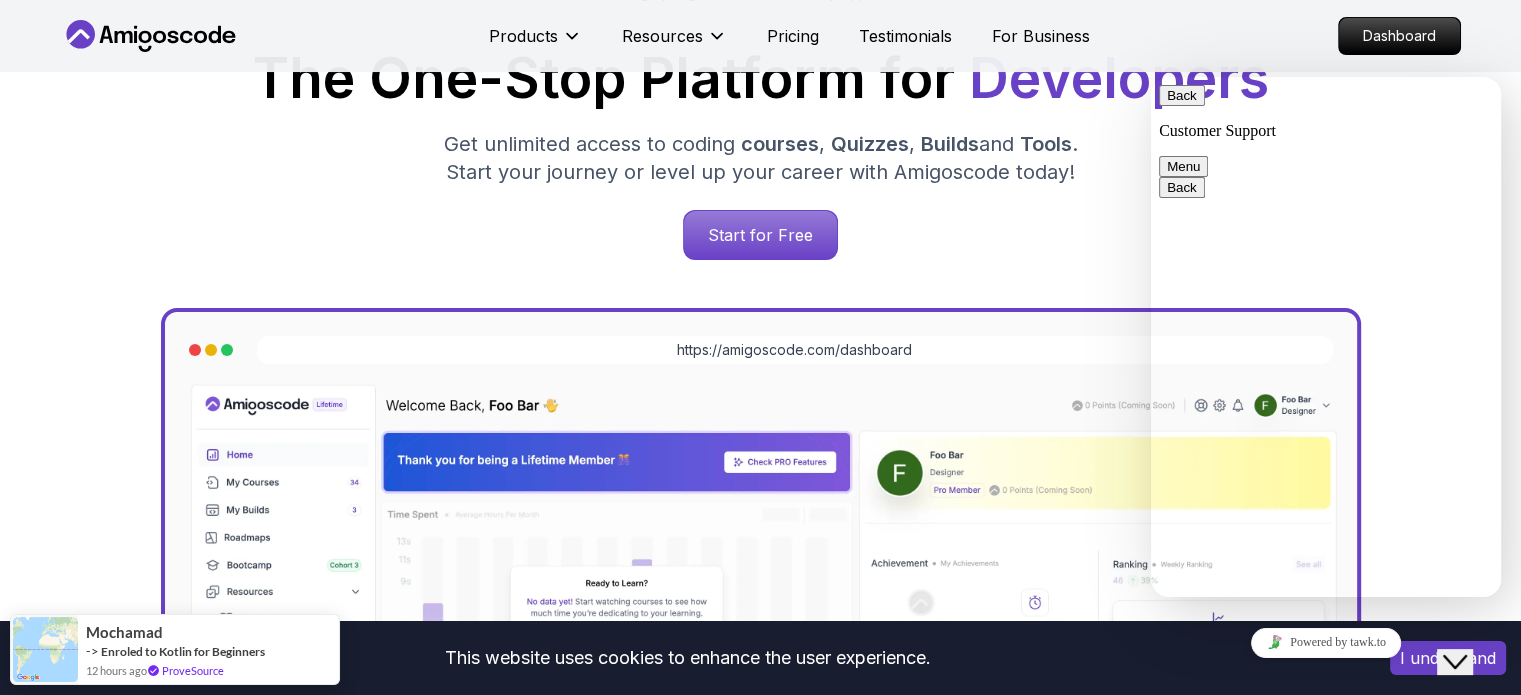 scroll, scrollTop: 480, scrollLeft: 0, axis: vertical 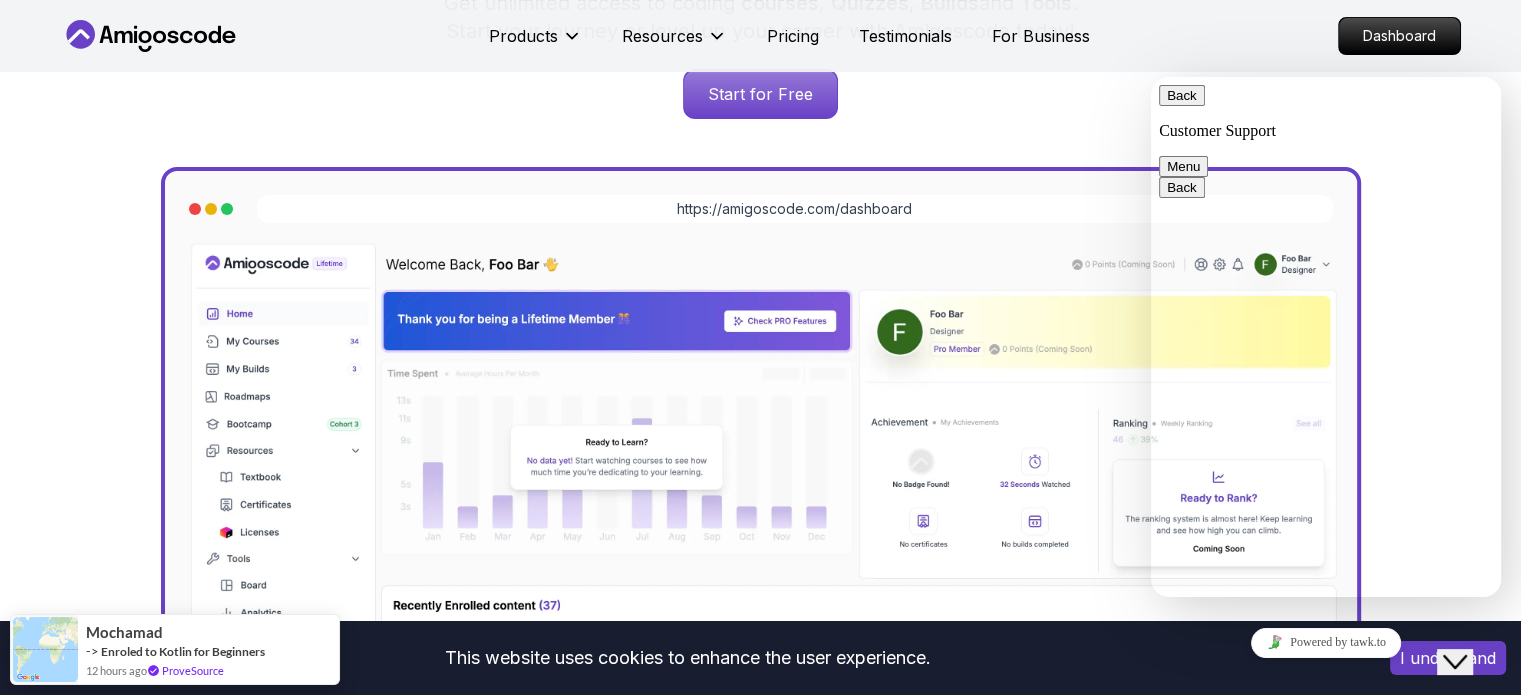click on "*  Name" at bounding box center (1247, 1754) 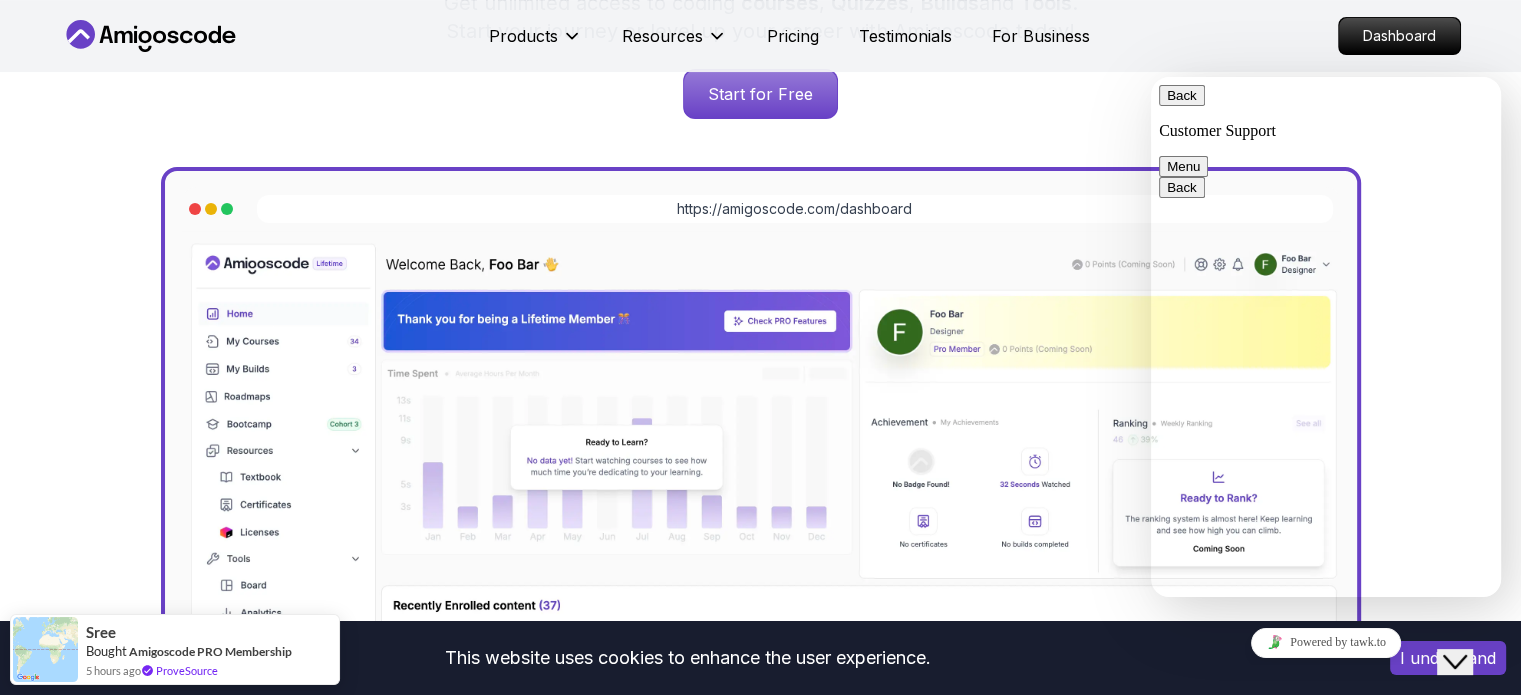 scroll, scrollTop: 372, scrollLeft: 0, axis: vertical 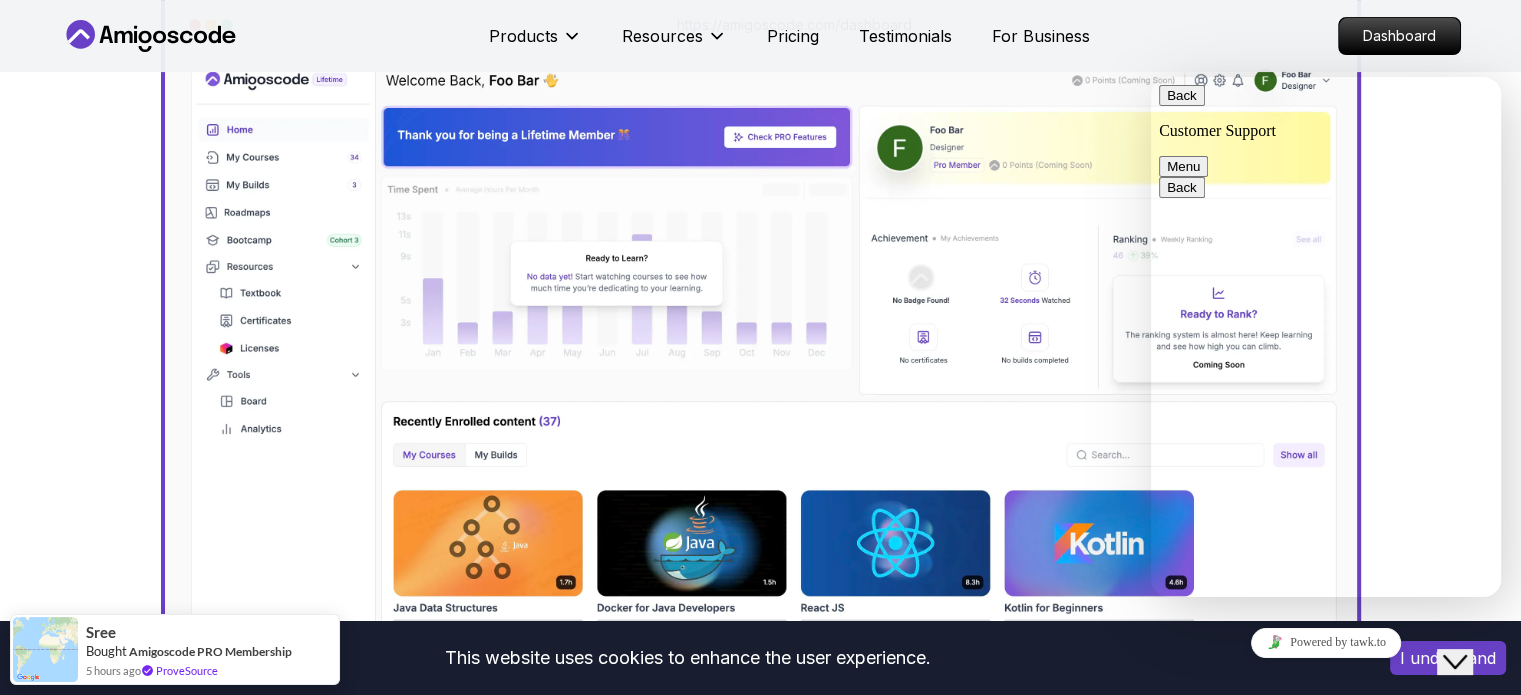 click on "This website uses cookies to enhance the user experience. I understand Products Resources Pricing Testimonials For Business Dashboard Products Resources Pricing Testimonials For Business Dashboard [FIRST] [LAST] Spring Developer Advocate "Amigoscode Does a pretty good job, and consistently too, covering Spring and for that, I'm very Appreciative" The One-Stop Platform for Developers Get unlimited access to coding courses , Quizzes , Builds and Tools . Start your journey or level up your career with Amigoscode today! Start for Free https://[DOMAIN]/dashboard OUR AMIGO STUDENTS WORK IN TOP COMPANIES Courses Builds Discover Amigoscode's Latest Premium Courses! Get unlimited access to coding courses , Quizzes , Builds and Tools . Start your journey or level up your career with Amigoscode today! Browse all courses Advanced Spring Boot Pro Dive deep into Spring Boot with our advanced course, designed to take your skills from intermediate to expert level. NEW Spring Boot for Beginners Pro Pro" at bounding box center (760, 5196) 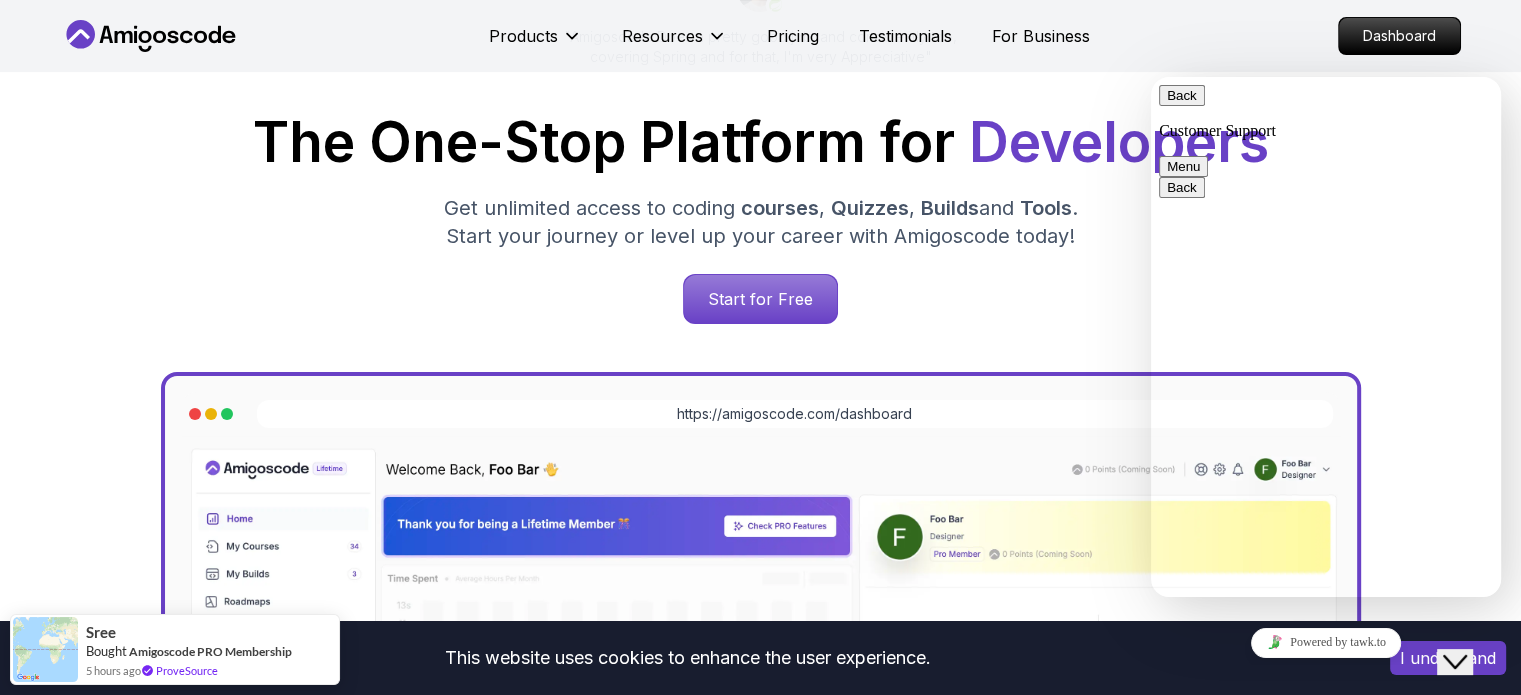 scroll, scrollTop: 0, scrollLeft: 0, axis: both 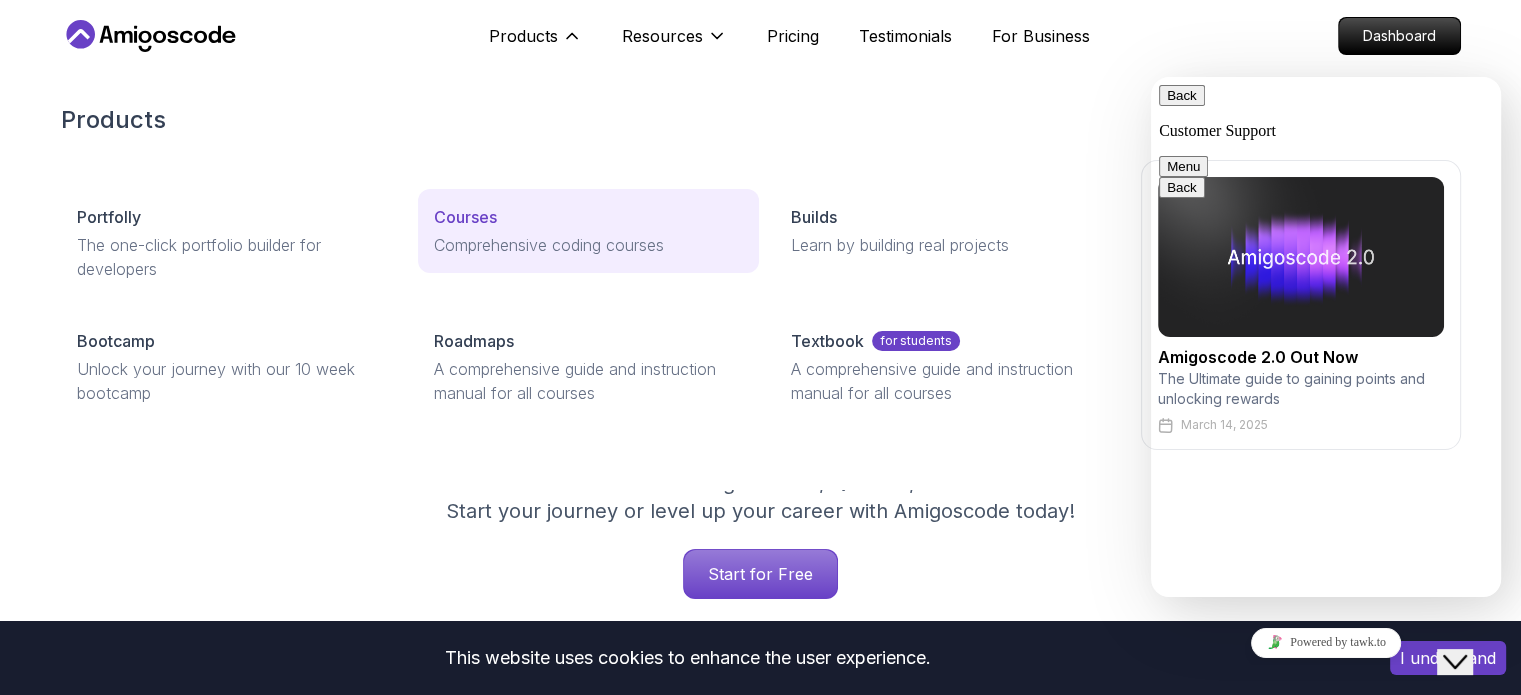 click on "Courses" at bounding box center [465, 217] 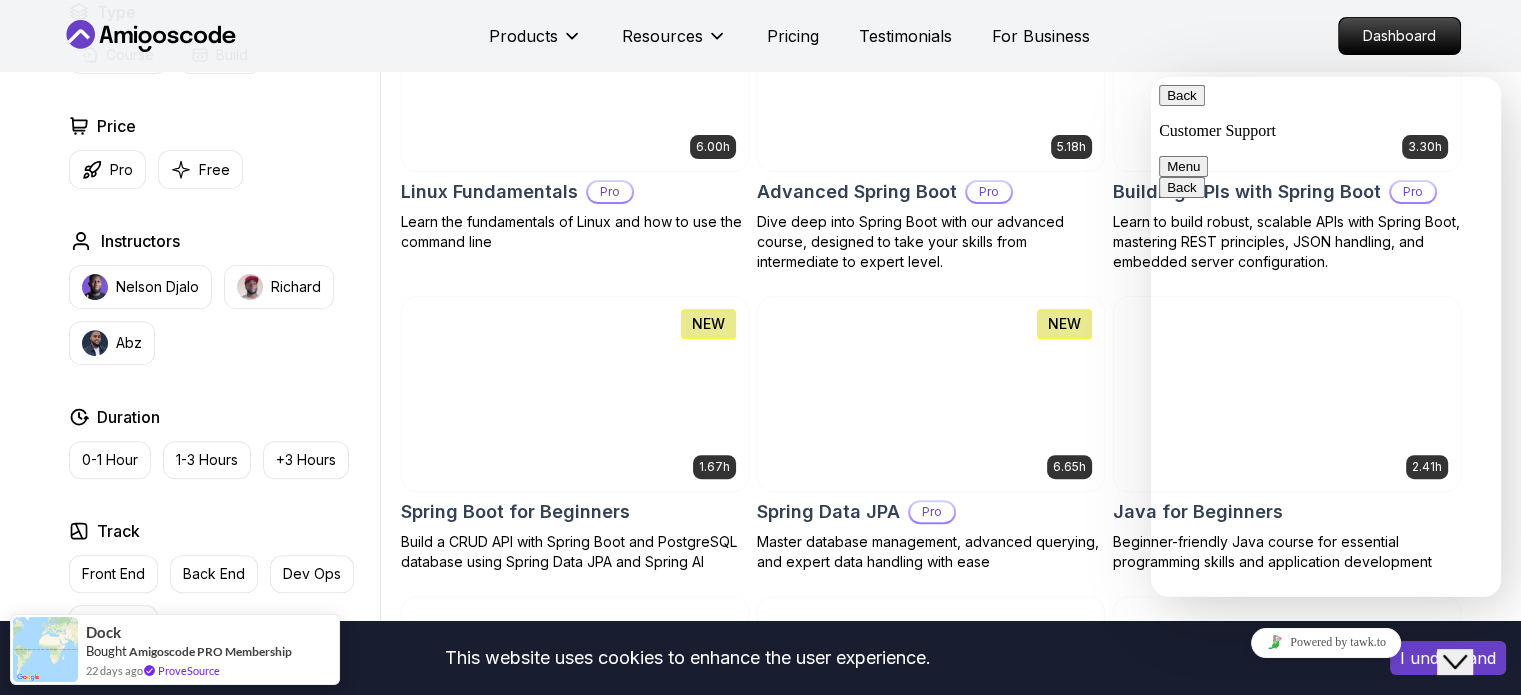 scroll, scrollTop: 654, scrollLeft: 0, axis: vertical 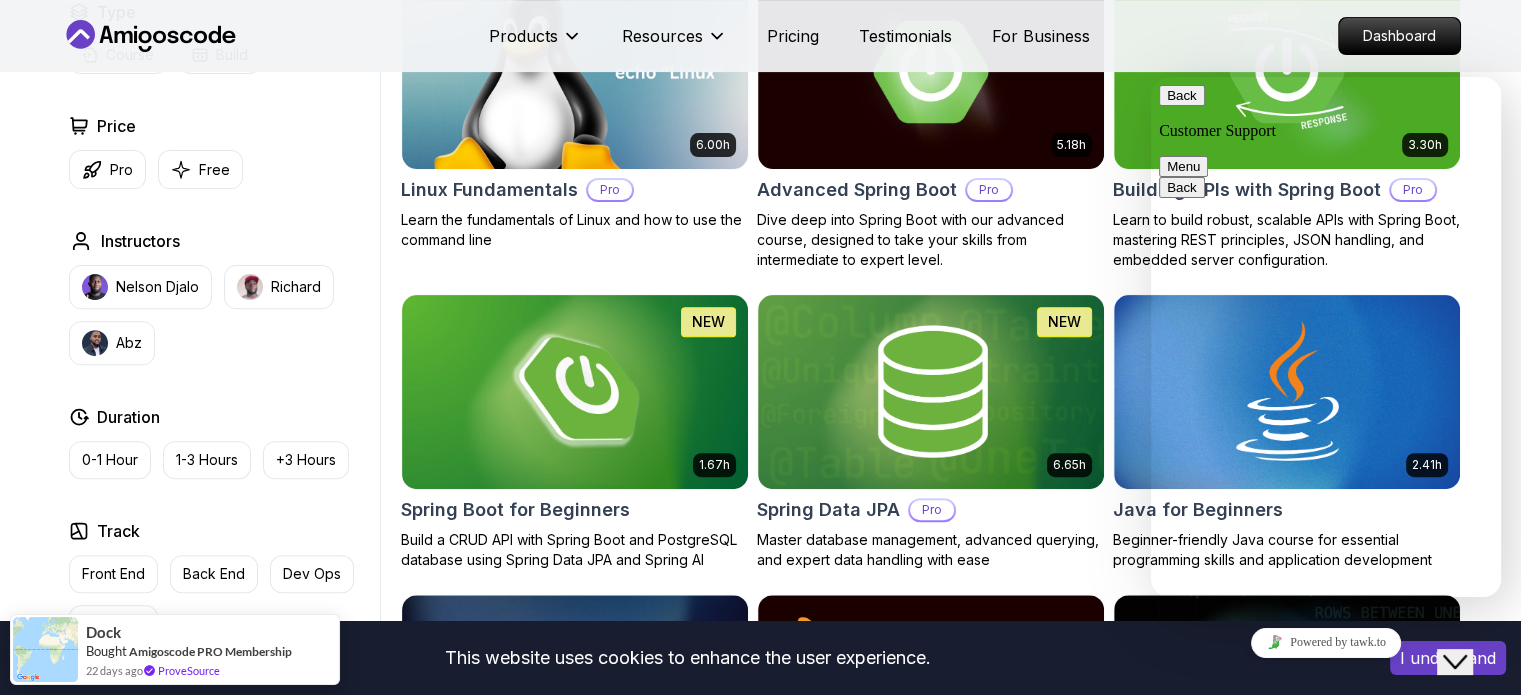 click on "Filters Filters Type Course Build Price Pro Free Instructors [FIRST] [LAST] Richard Abz Duration 0-1 Hour 1-3 Hours +3 Hours Track Front End Back End Dev Ops Full Stack Level Junior Mid-level Senior 6.00h Linux Fundamentals Pro Learn the fundamentals of Linux and how to use the command line 5.18h Advanced Spring Boot Pro Dive deep into Spring Boot with our advanced course, designed to take your skills from intermediate to expert level. 3.30h Building APIs with Spring Boot Pro Learn to build robust, scalable APIs with Spring Boot, mastering REST principles, JSON handling, and embedded server configuration. 1.67h NEW Spring Boot for Beginners Build a CRUD API with Spring Boot and PostgreSQL database using Spring Data JPA and Spring AI 6.65h NEW Spring Data JPA Pro Master database management, advanced querying, and expert data handling with ease 2.41h Java for Beginners Beginner-friendly Java course for essential programming skills and application development 9.18h Java for Developers Pro 54m Maven Essentials Pro" at bounding box center [760, 2479] 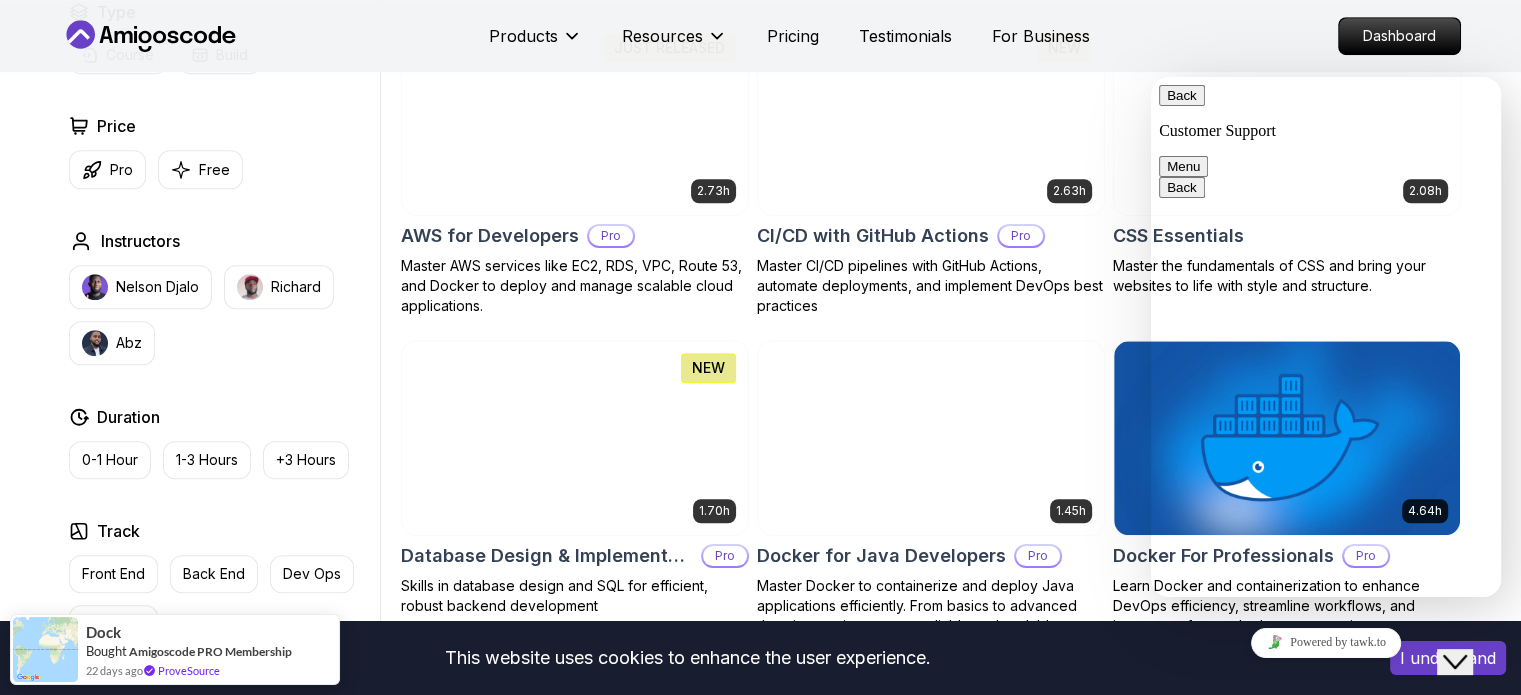 scroll, scrollTop: 1524, scrollLeft: 0, axis: vertical 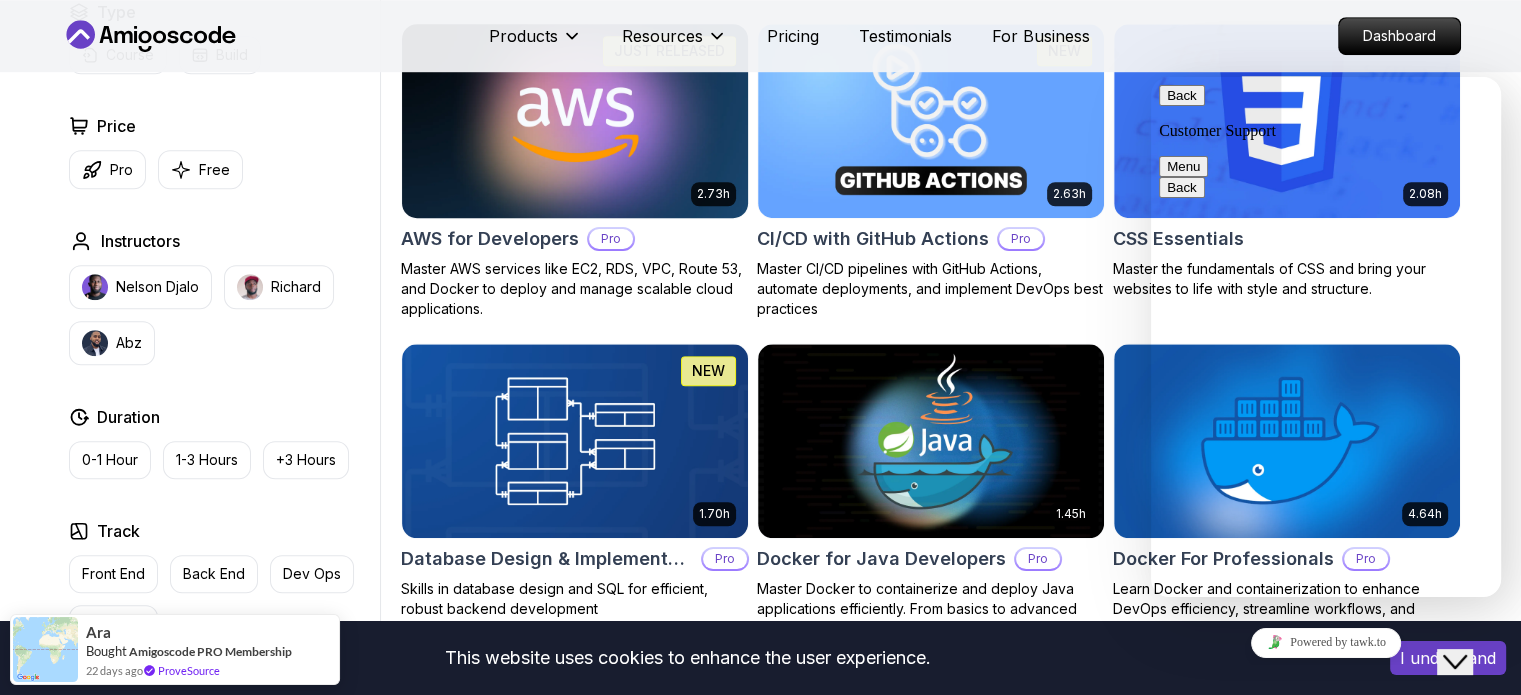 click on "Pro" at bounding box center [611, 239] 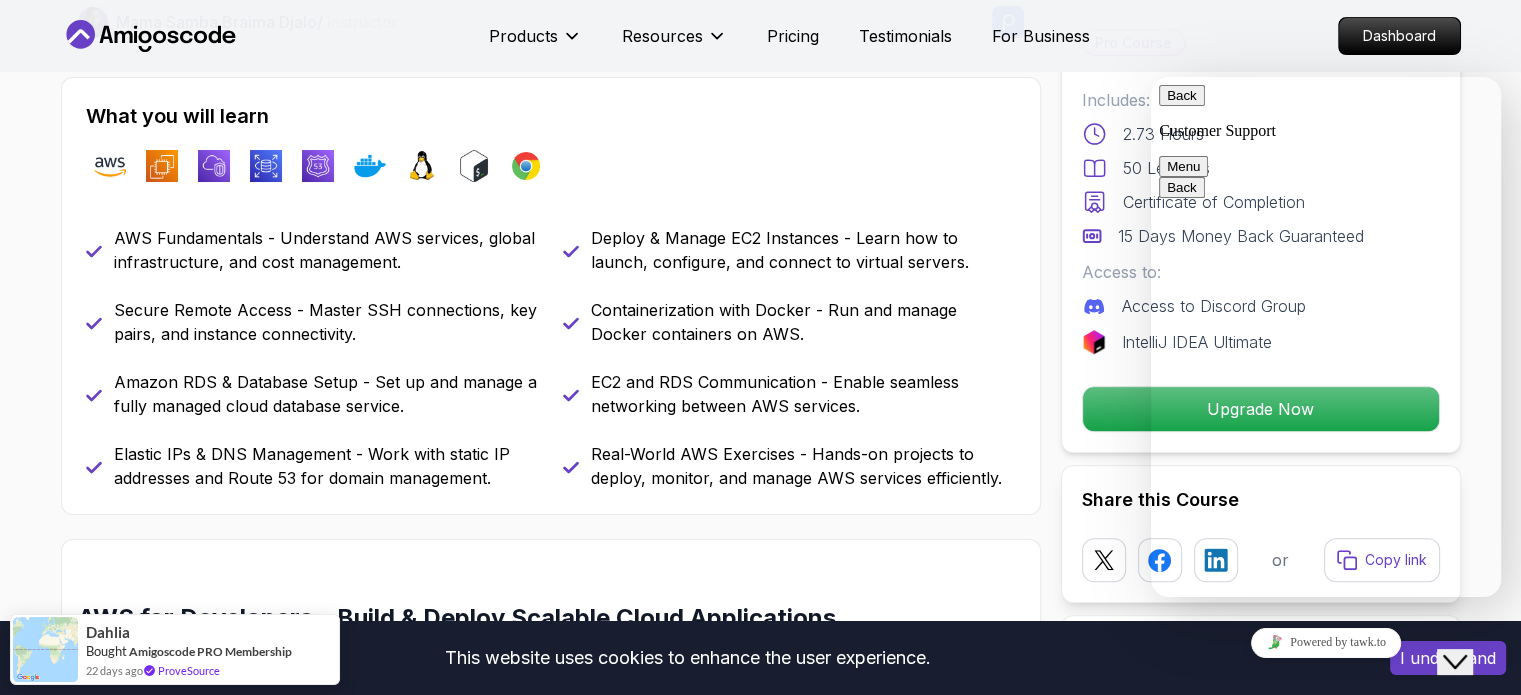 scroll, scrollTop: 791, scrollLeft: 0, axis: vertical 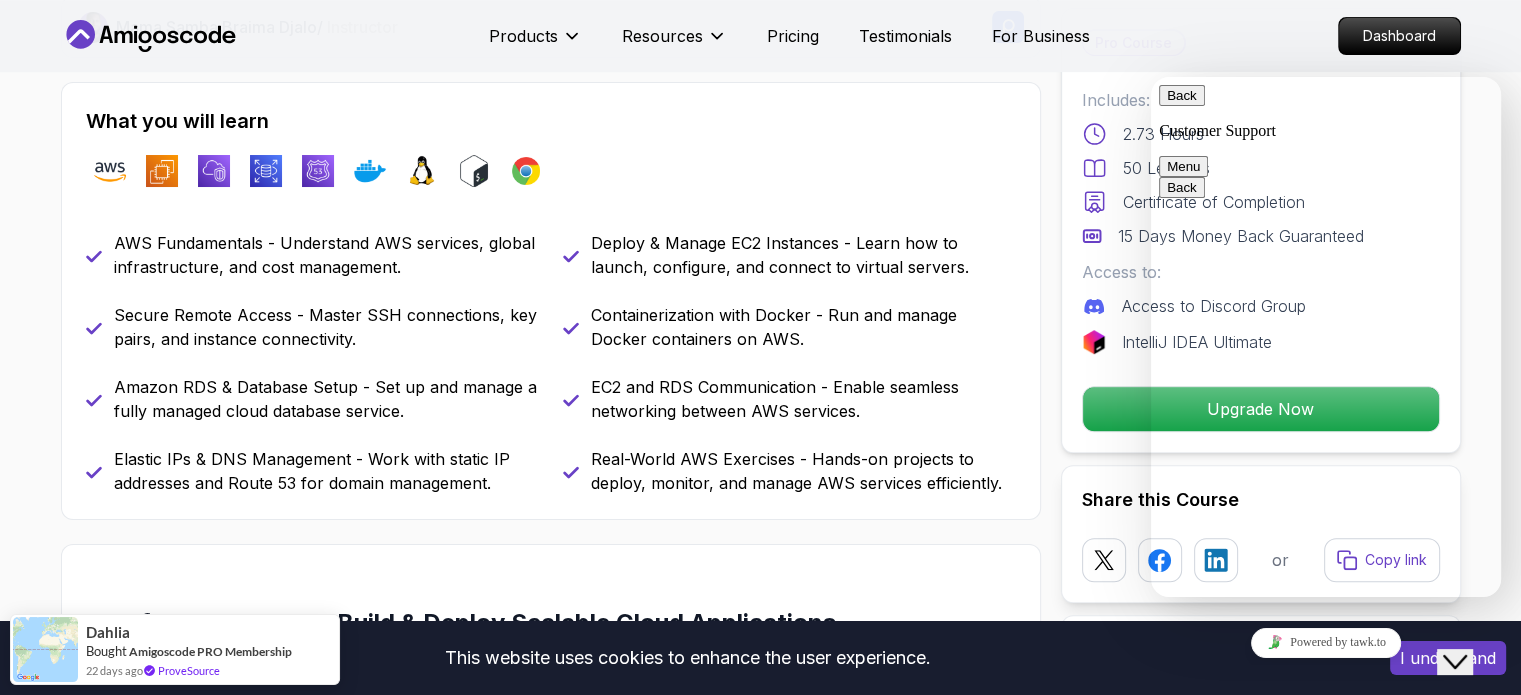 click on "AWS Fundamentals - Understand AWS services, global infrastructure, and cost management." at bounding box center (326, 255) 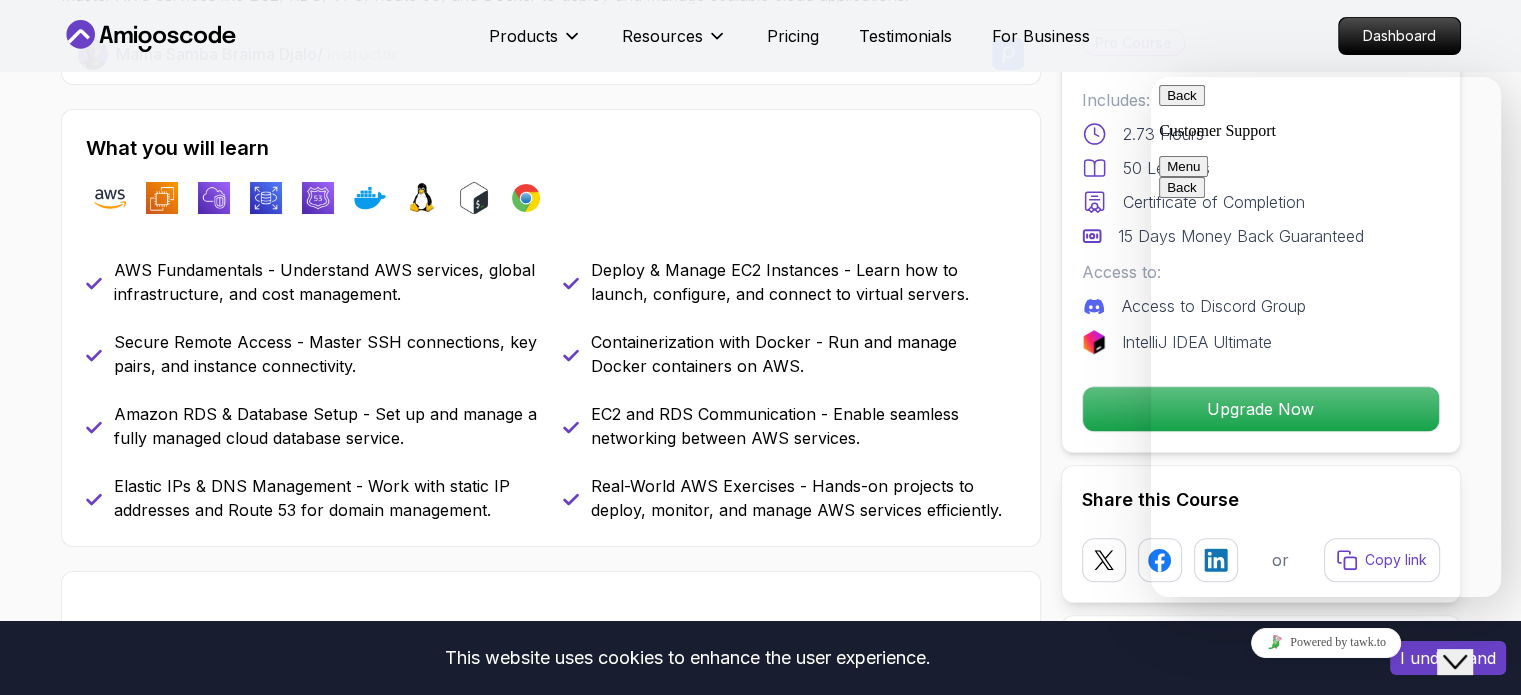 scroll, scrollTop: 608, scrollLeft: 0, axis: vertical 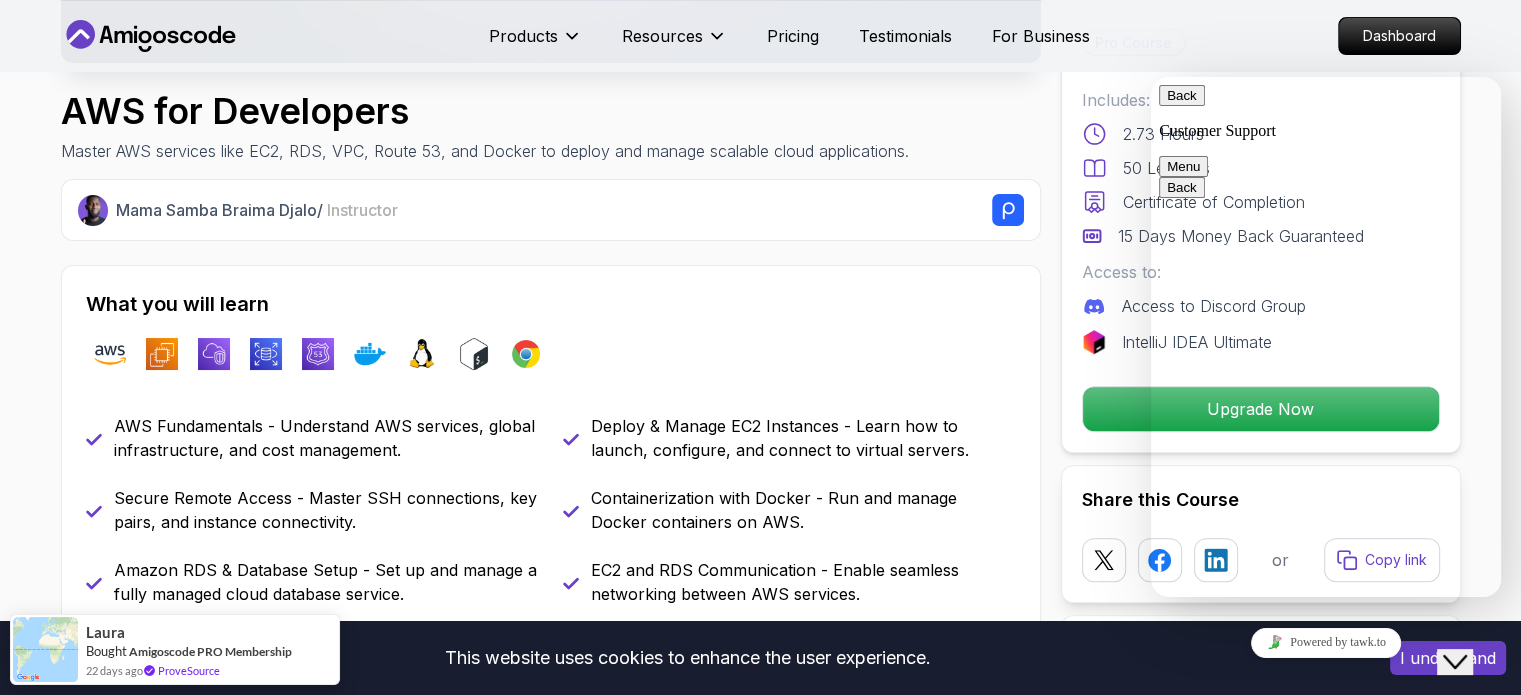 click on "Products Resources Pricing Testimonials For Business Dashboard" at bounding box center [760, 36] 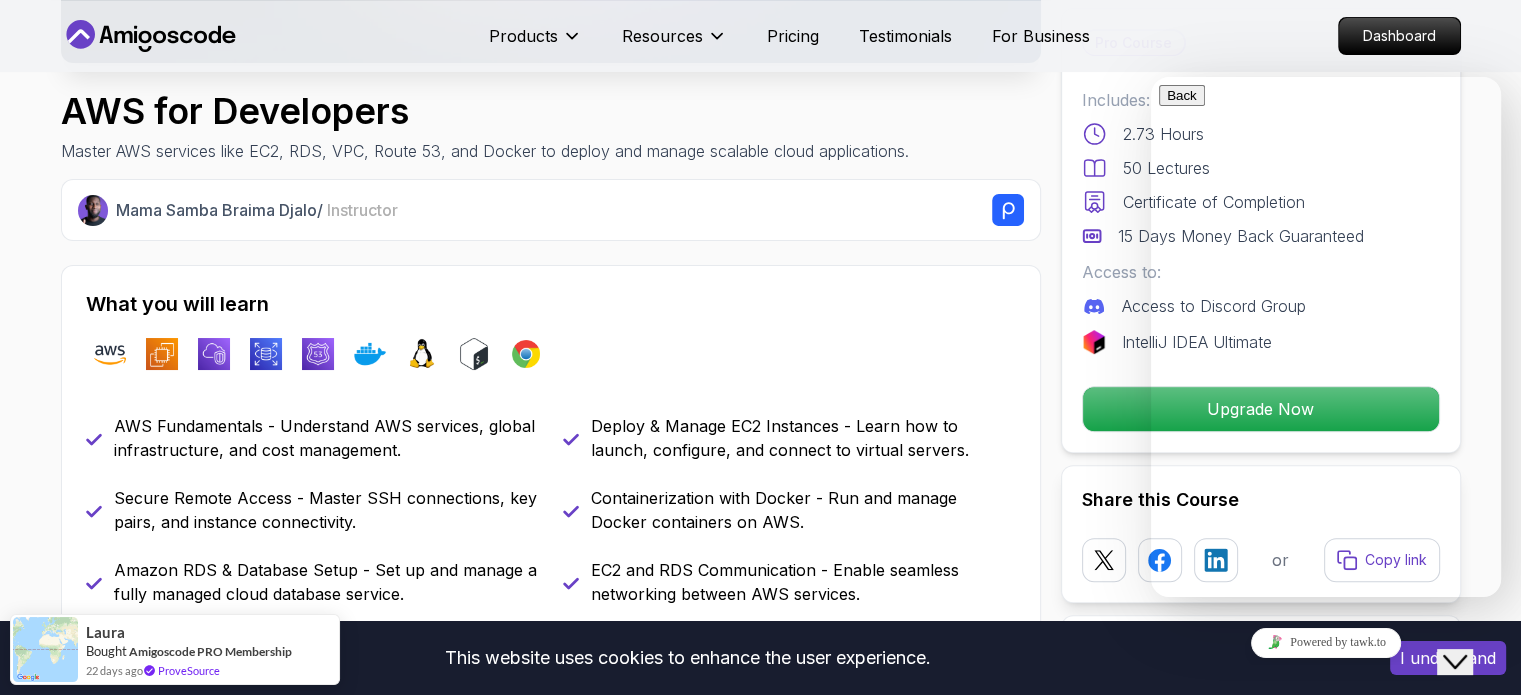 click on "Products Resources Pricing Testimonials For Business Dashboard" at bounding box center (761, 36) 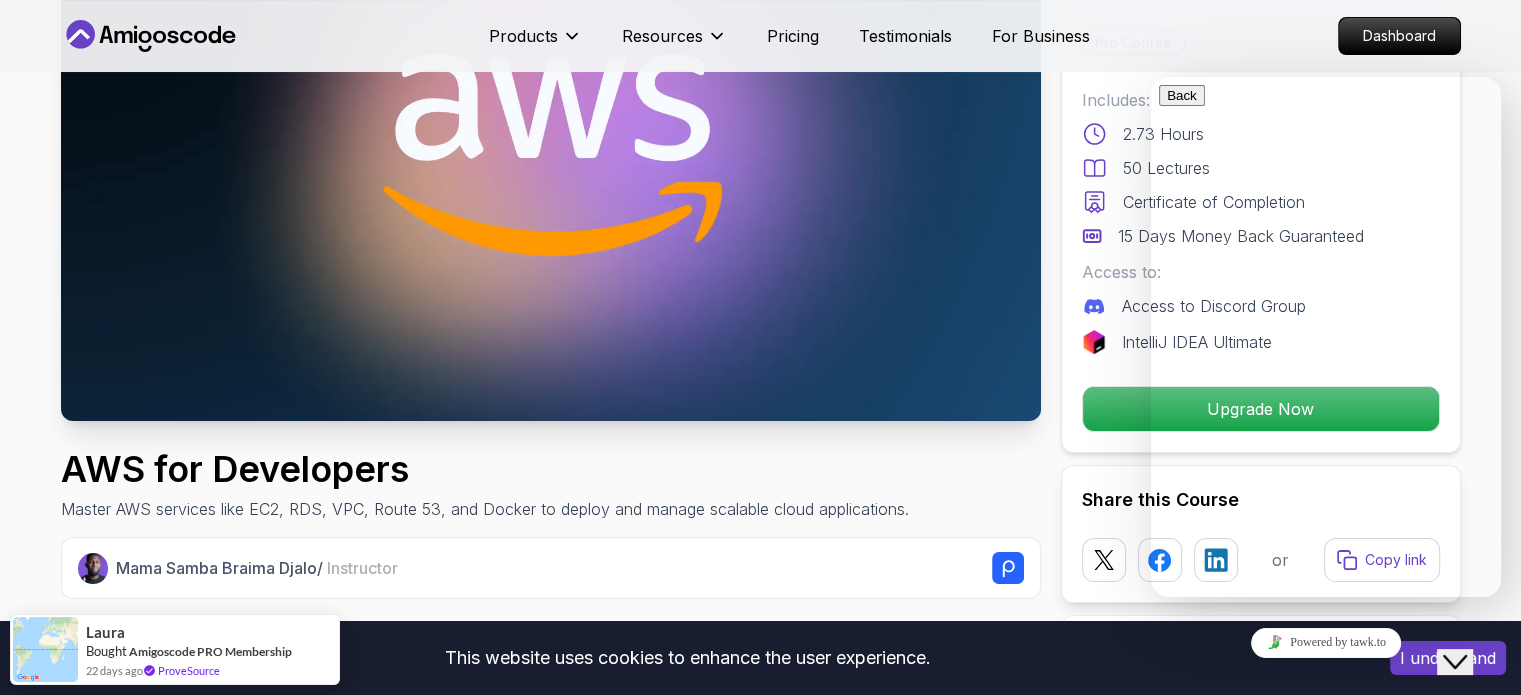 scroll, scrollTop: 220, scrollLeft: 0, axis: vertical 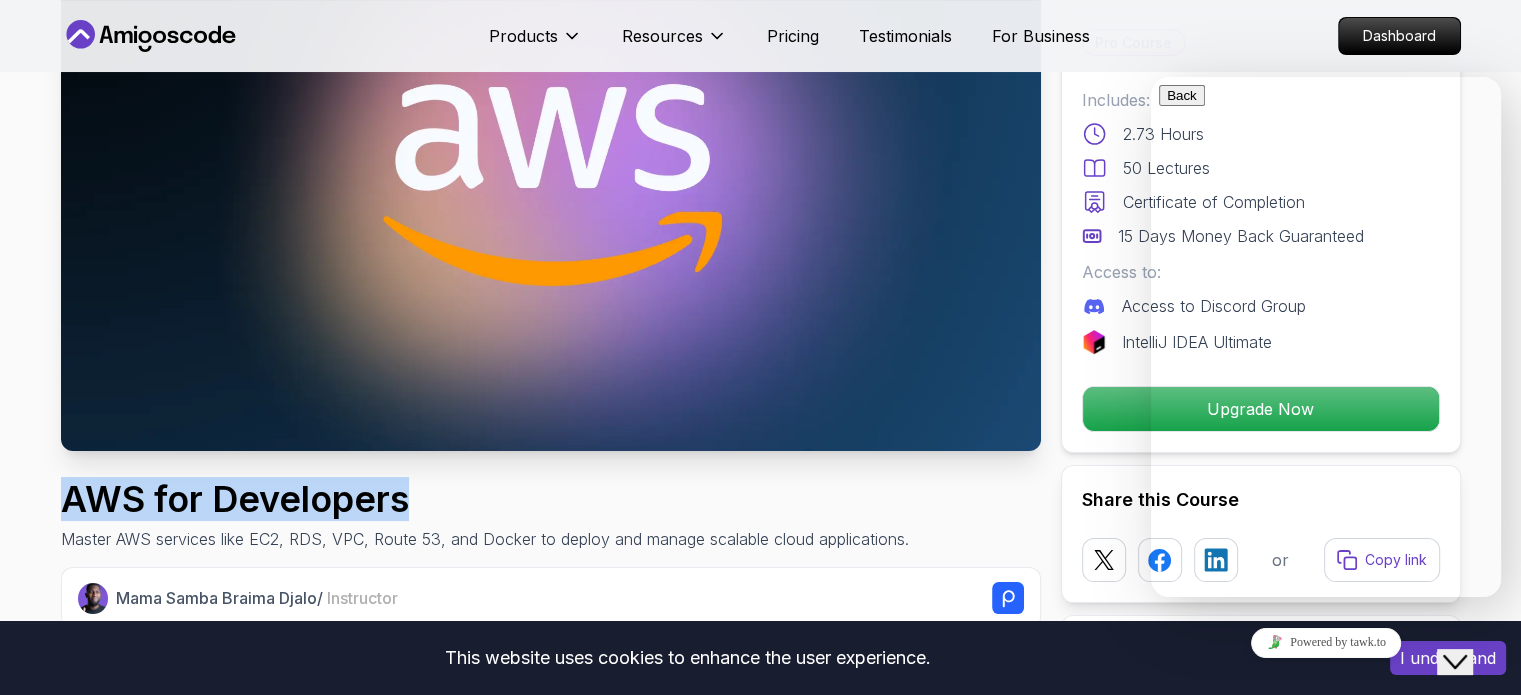drag, startPoint x: 411, startPoint y: 499, endPoint x: 68, endPoint y: 496, distance: 343.01312 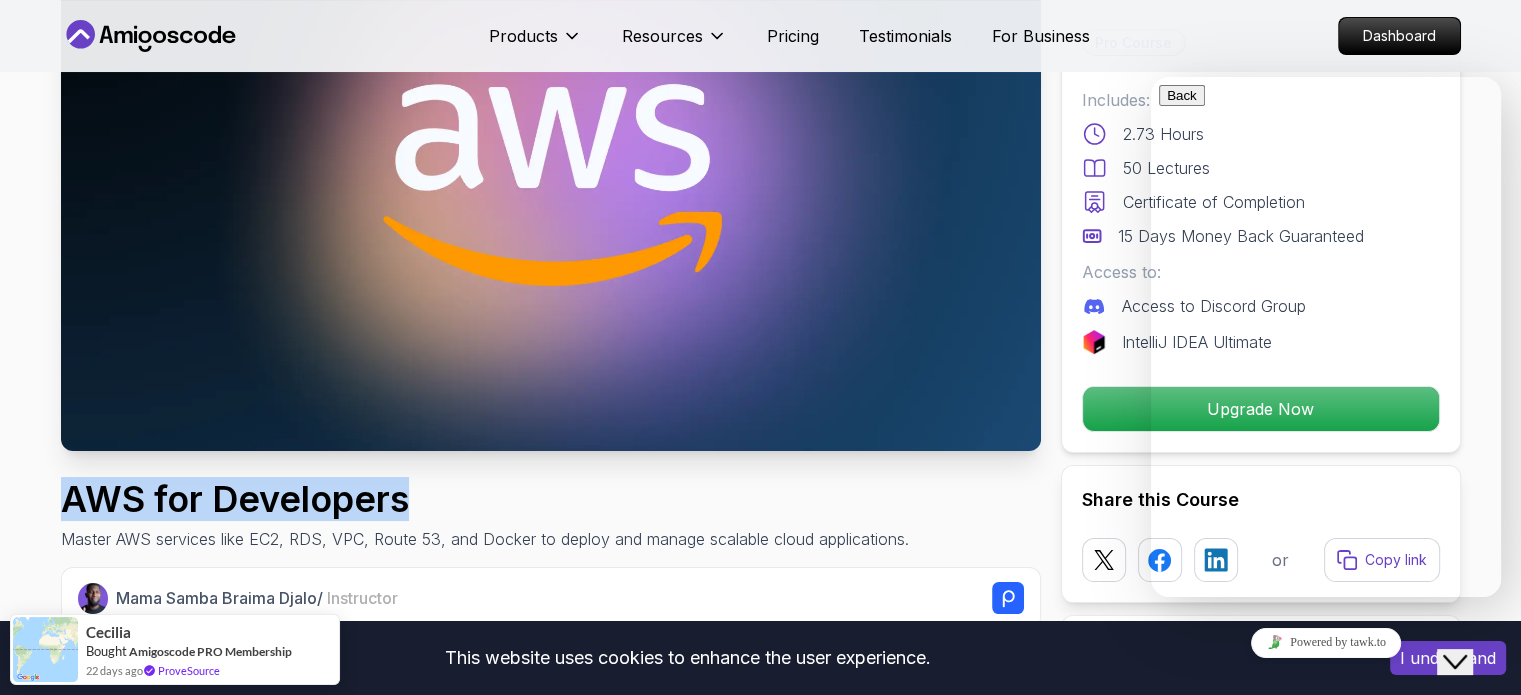 copy on "AWS for Developers" 